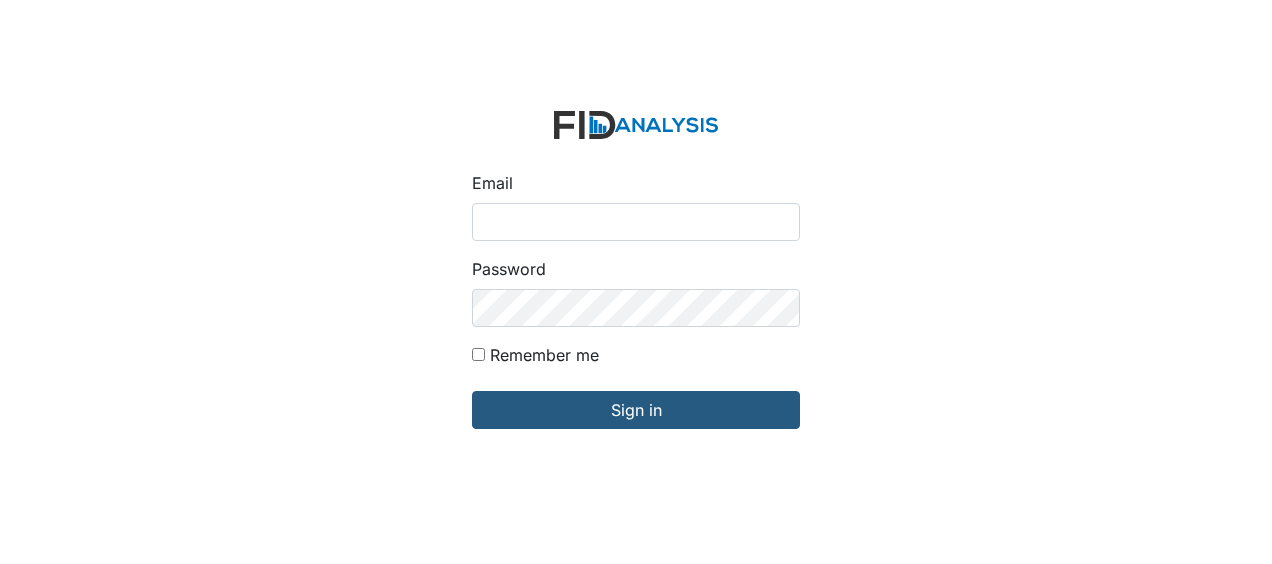scroll, scrollTop: 0, scrollLeft: 0, axis: both 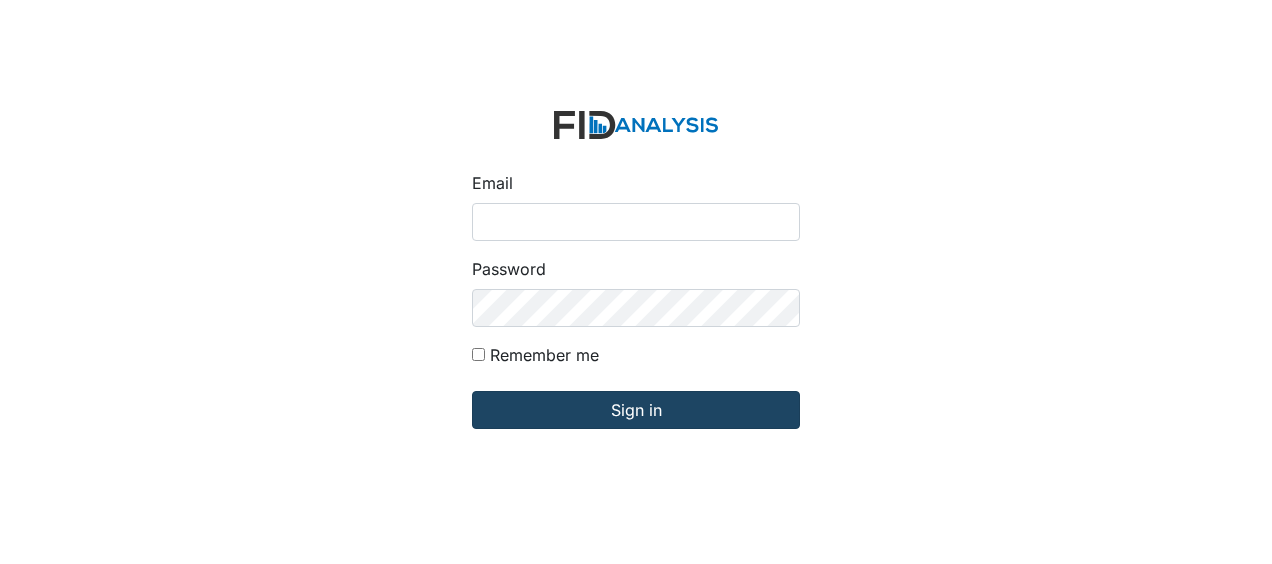 type on "[EMAIL_ADDRESS][DOMAIN_NAME]" 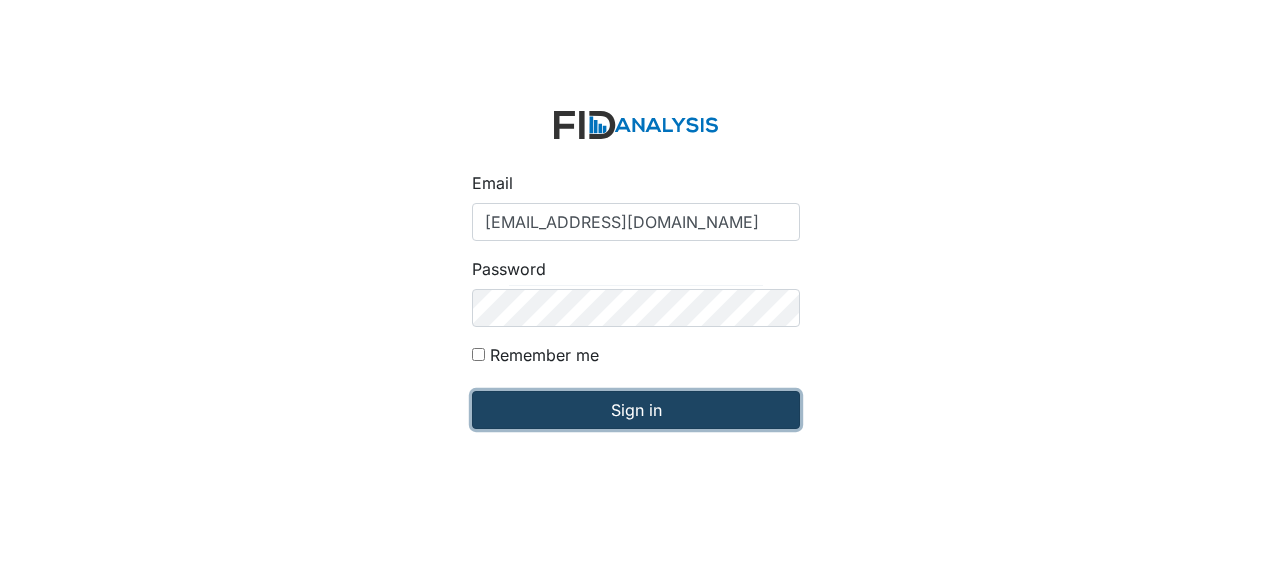 click on "Sign in" at bounding box center (636, 410) 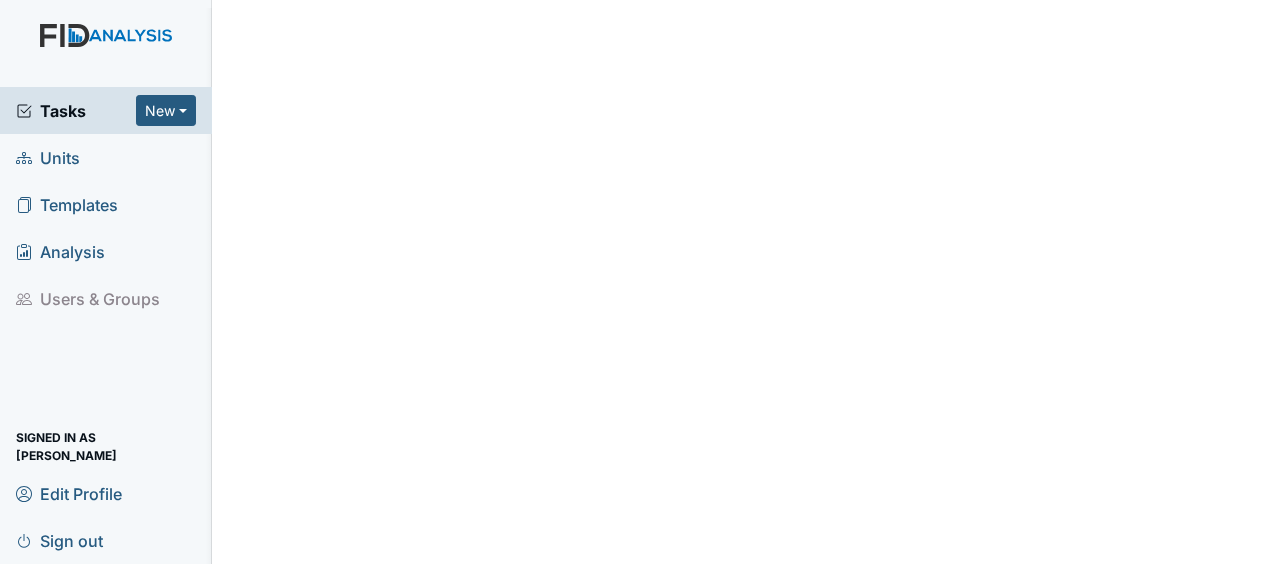 scroll, scrollTop: 0, scrollLeft: 0, axis: both 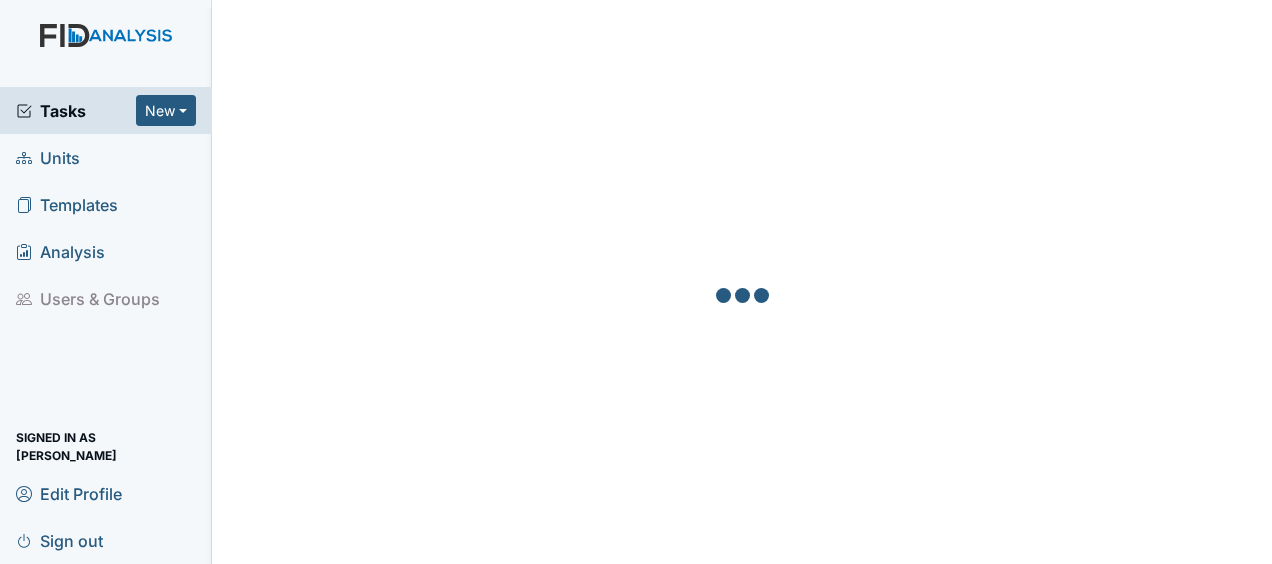 click on "Units" at bounding box center [48, 157] 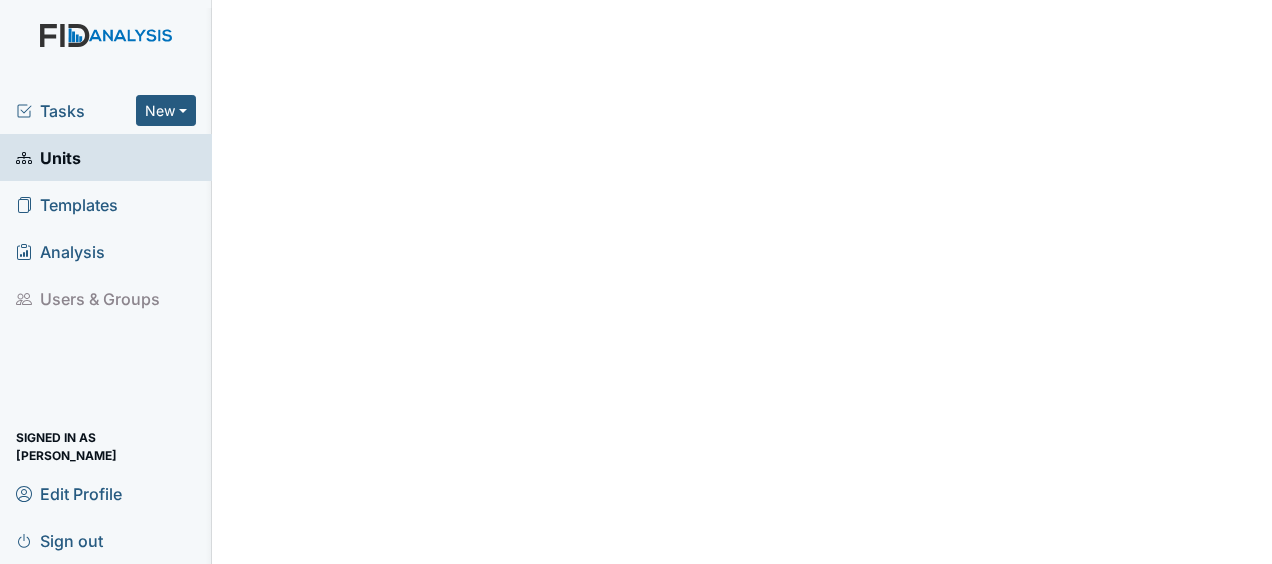 scroll, scrollTop: 0, scrollLeft: 0, axis: both 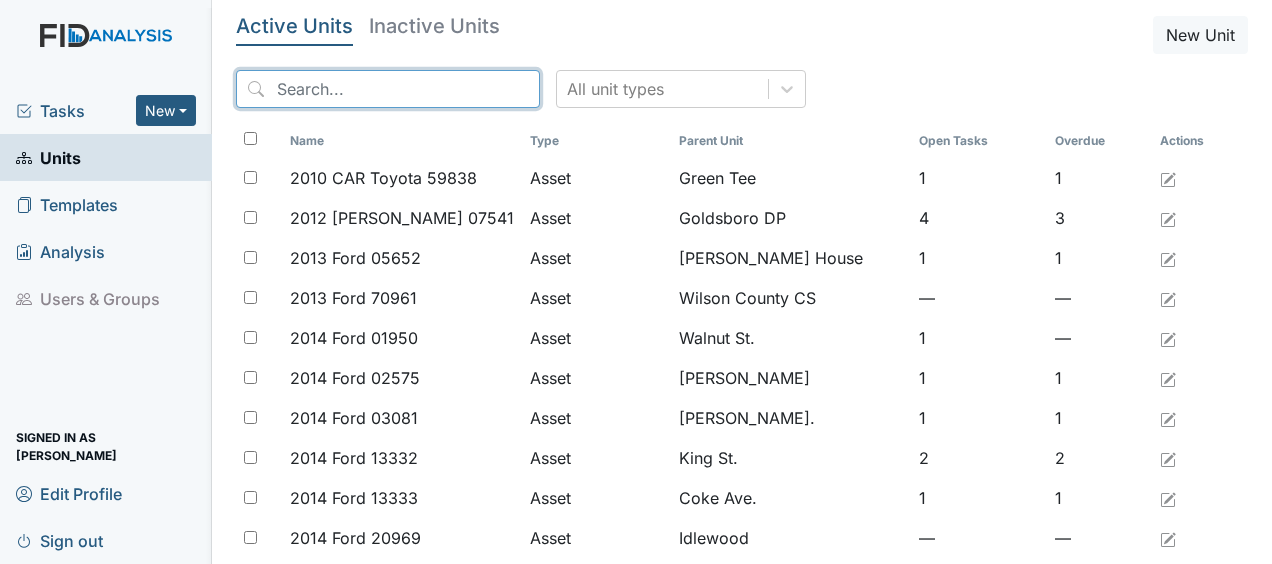 click at bounding box center [388, 89] 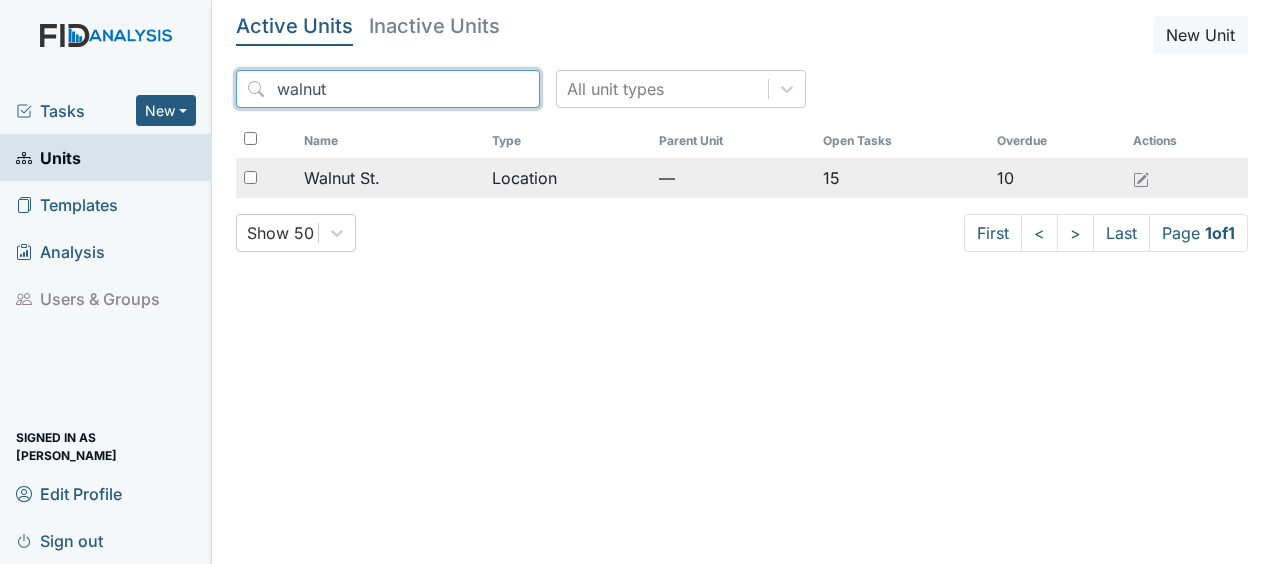 type on "walnut" 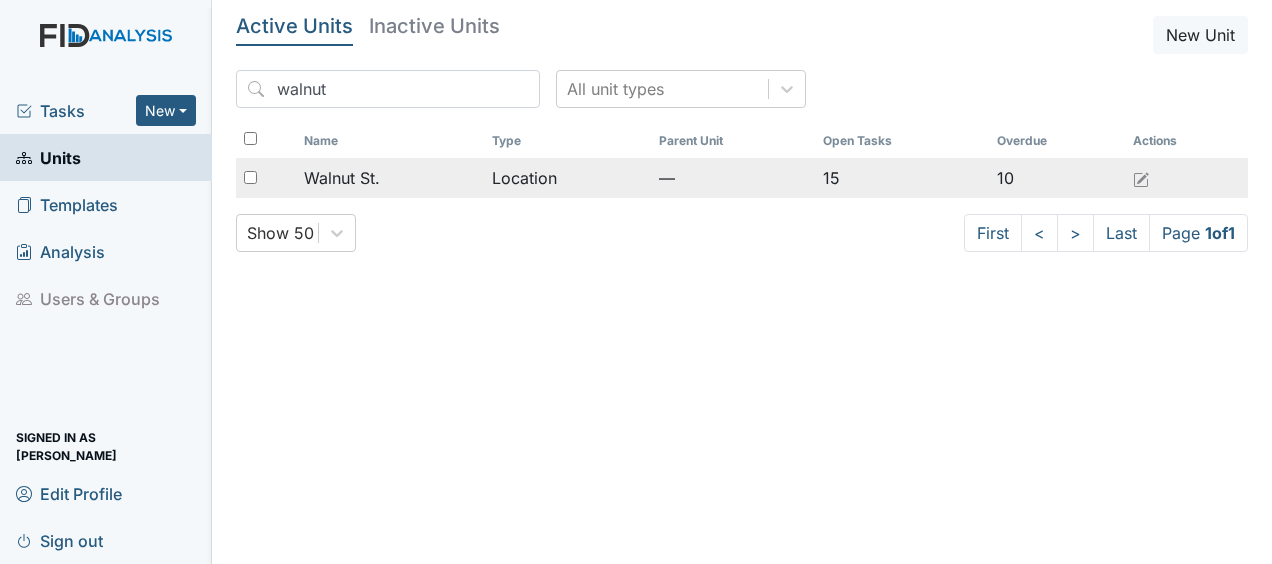 click on "Walnut St." at bounding box center (342, 178) 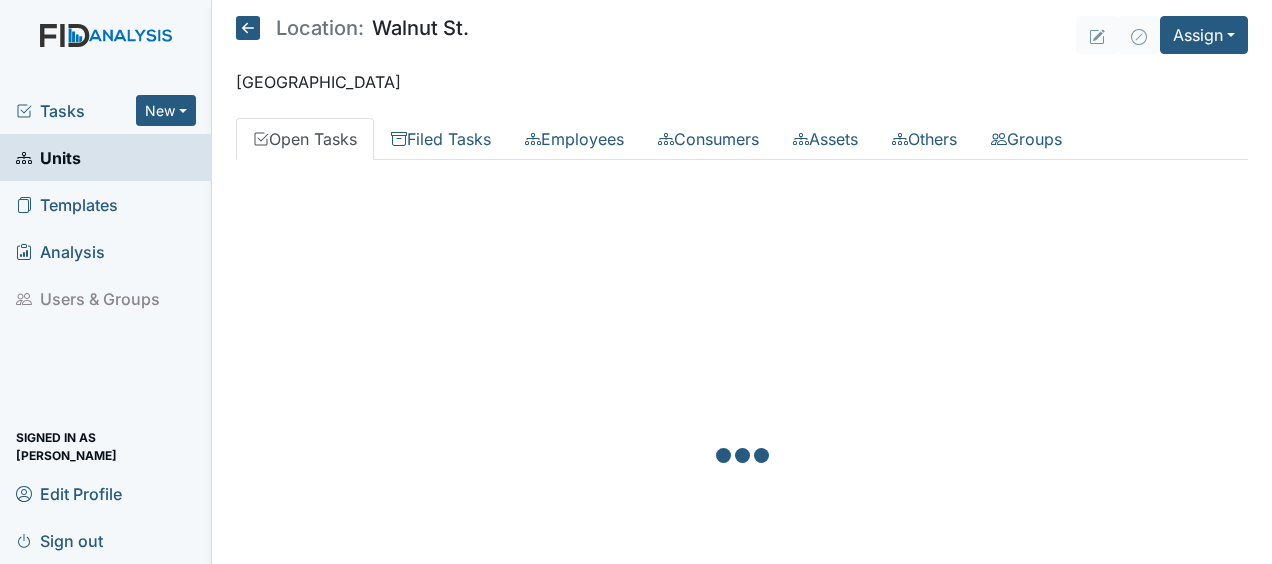 scroll, scrollTop: 0, scrollLeft: 0, axis: both 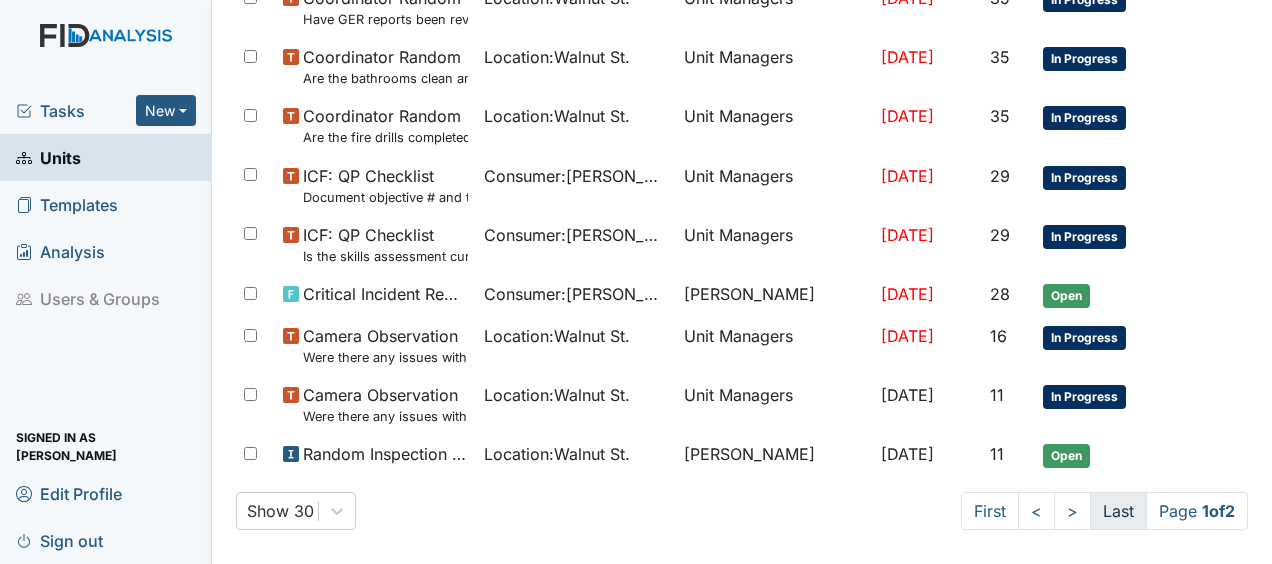 click on "Last" at bounding box center (1118, 511) 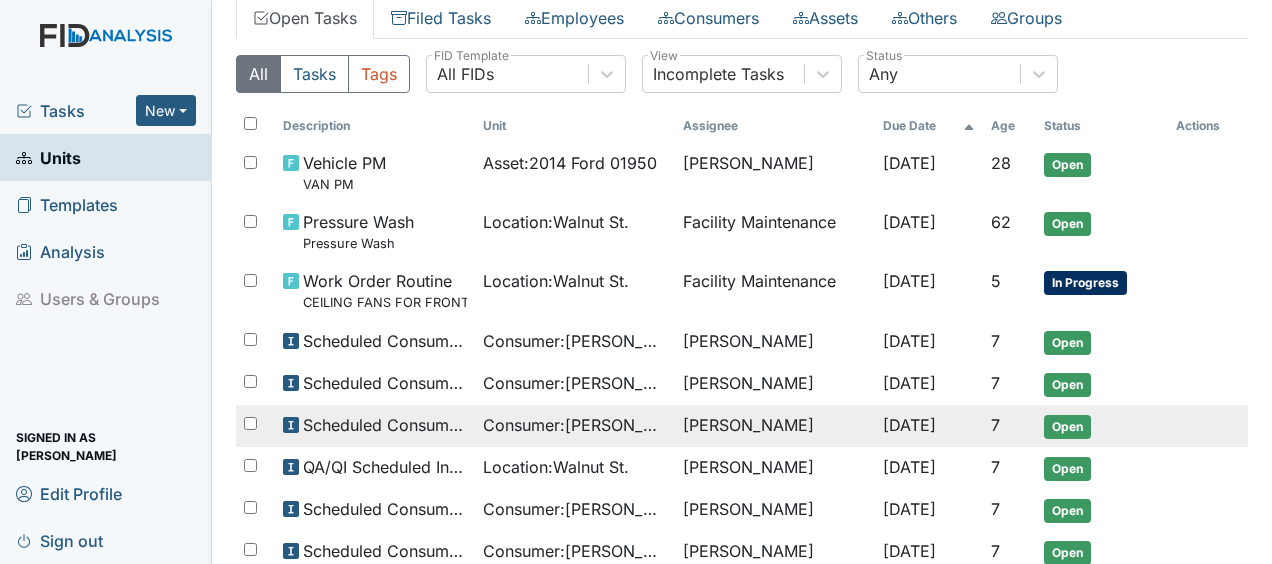 scroll, scrollTop: 113, scrollLeft: 0, axis: vertical 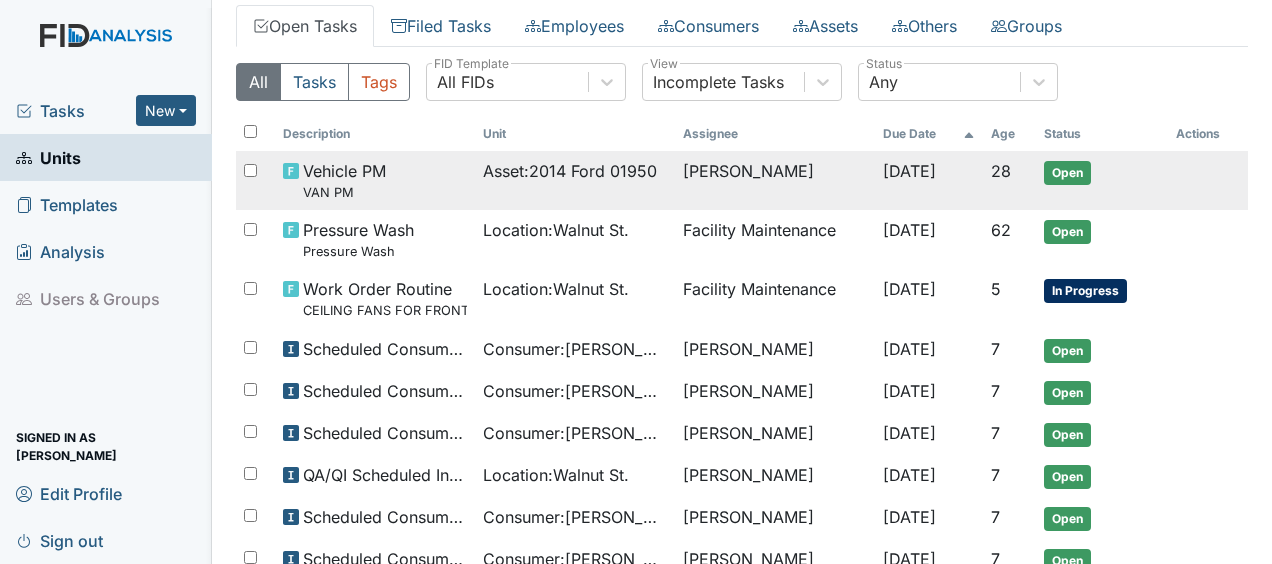 click on "Asset :  2014	Ford	01950" at bounding box center [570, 171] 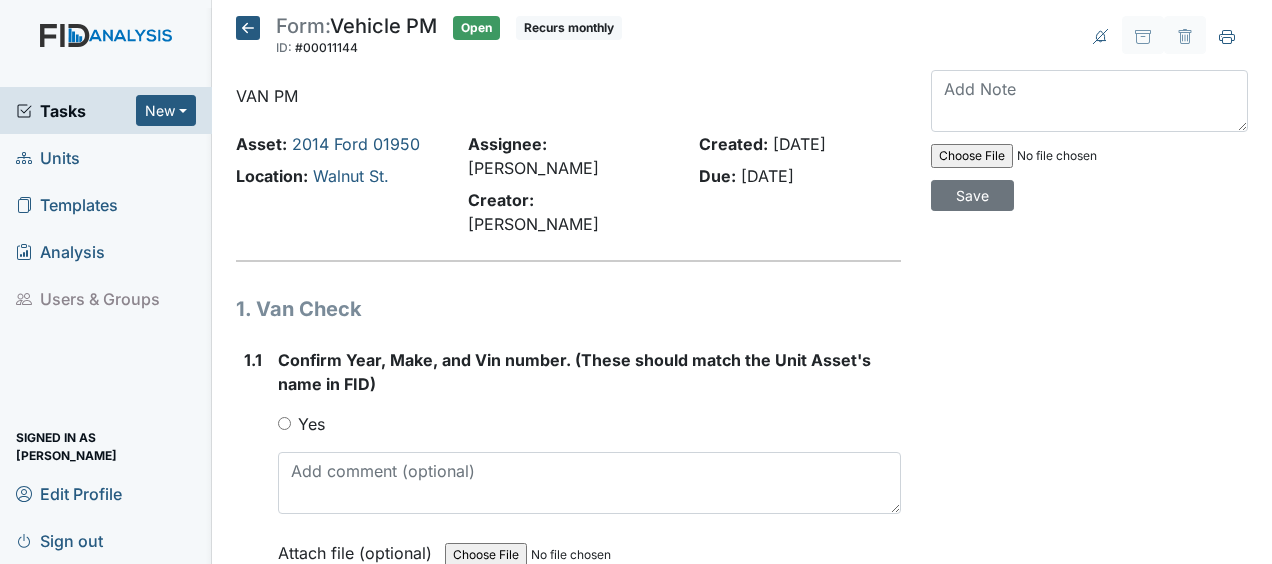 scroll, scrollTop: 0, scrollLeft: 0, axis: both 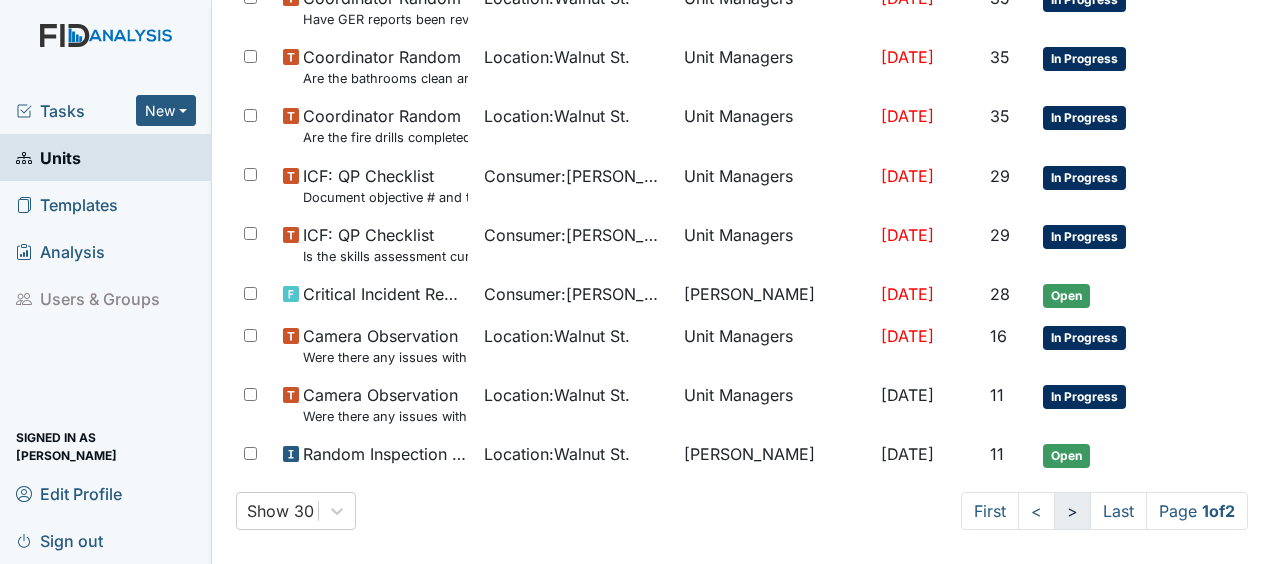 click on ">" at bounding box center [1072, 511] 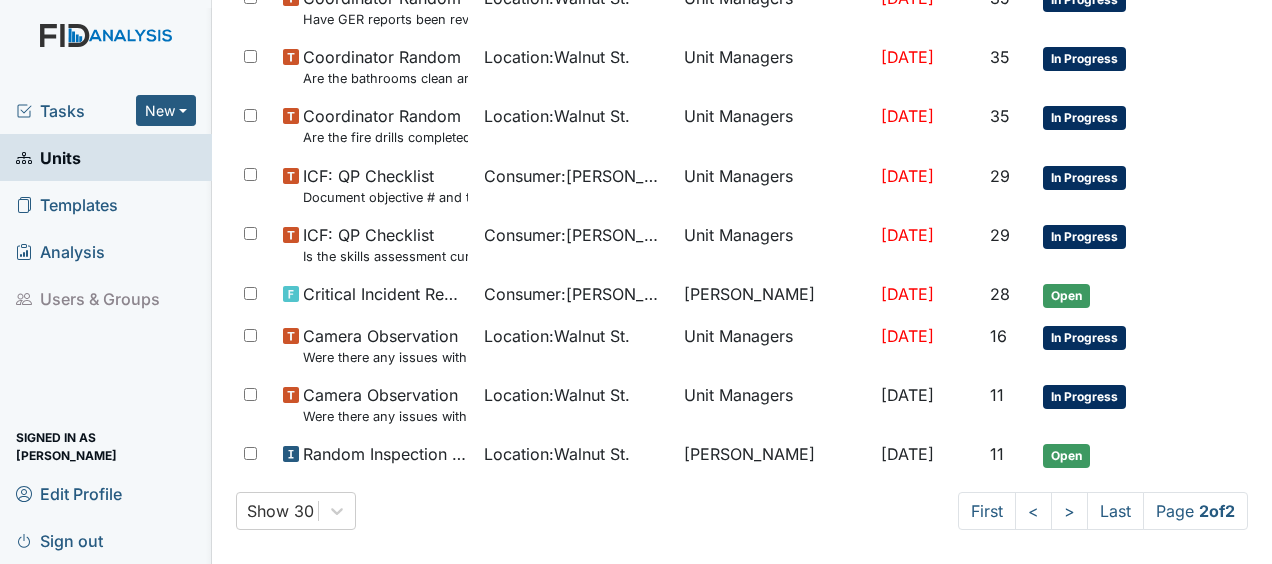 scroll, scrollTop: 267, scrollLeft: 0, axis: vertical 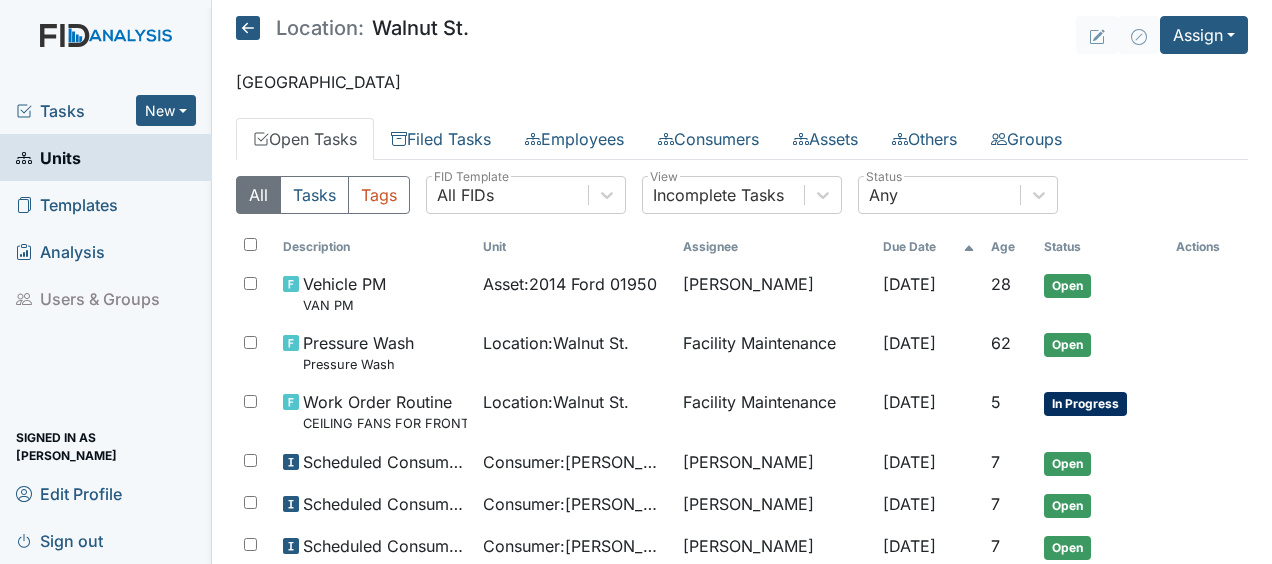 click 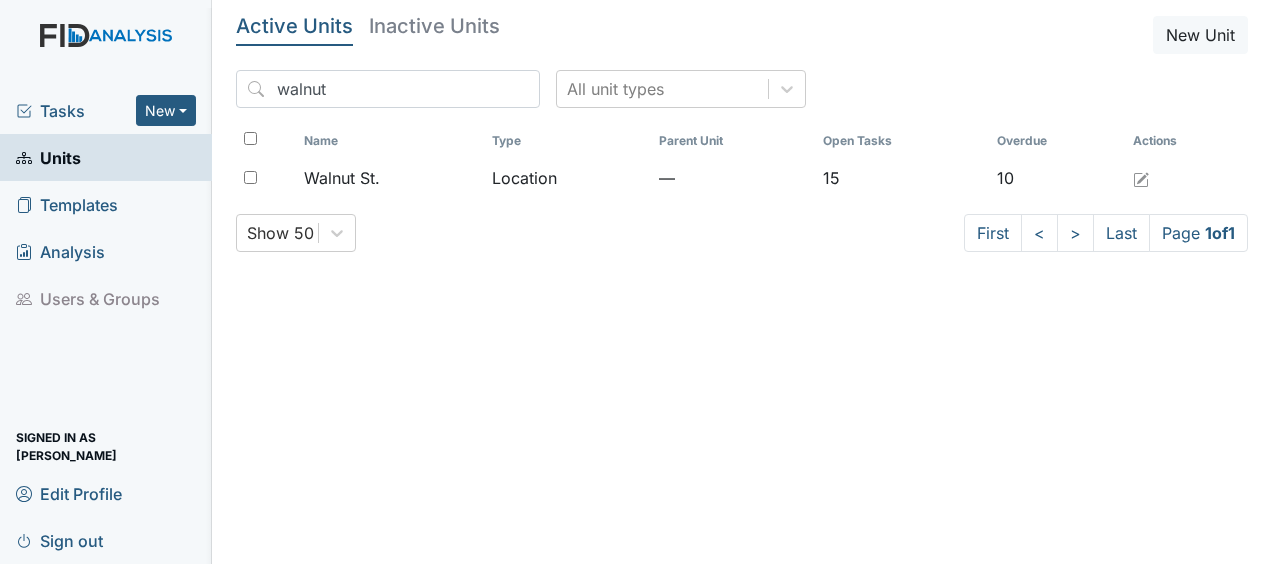 scroll, scrollTop: 0, scrollLeft: 0, axis: both 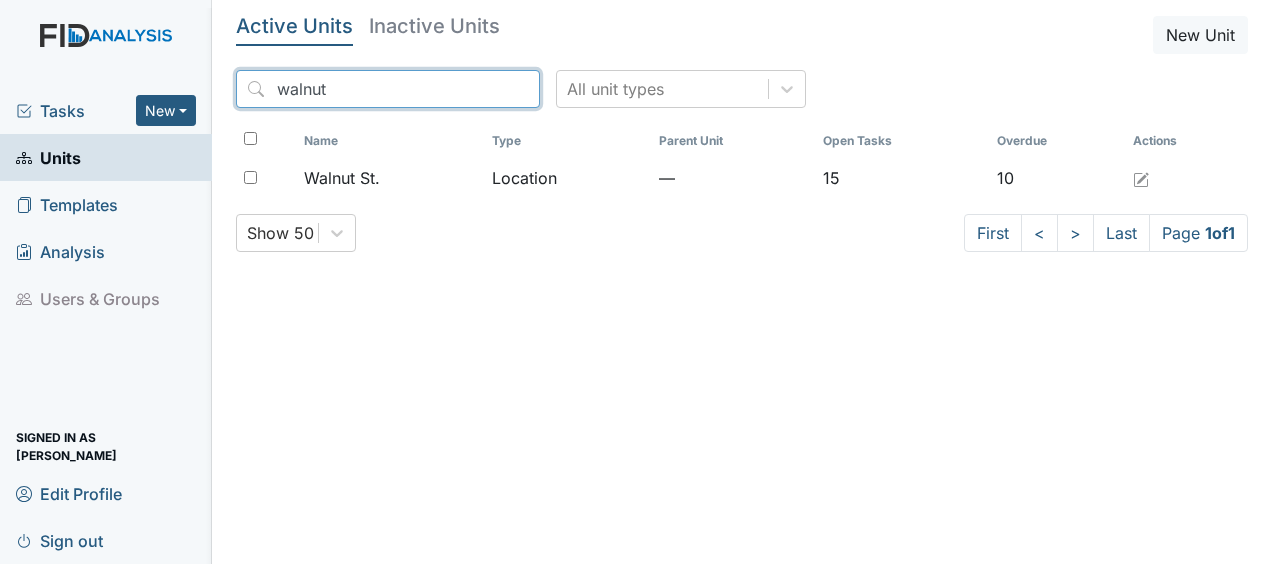 click on "walnut" at bounding box center (388, 89) 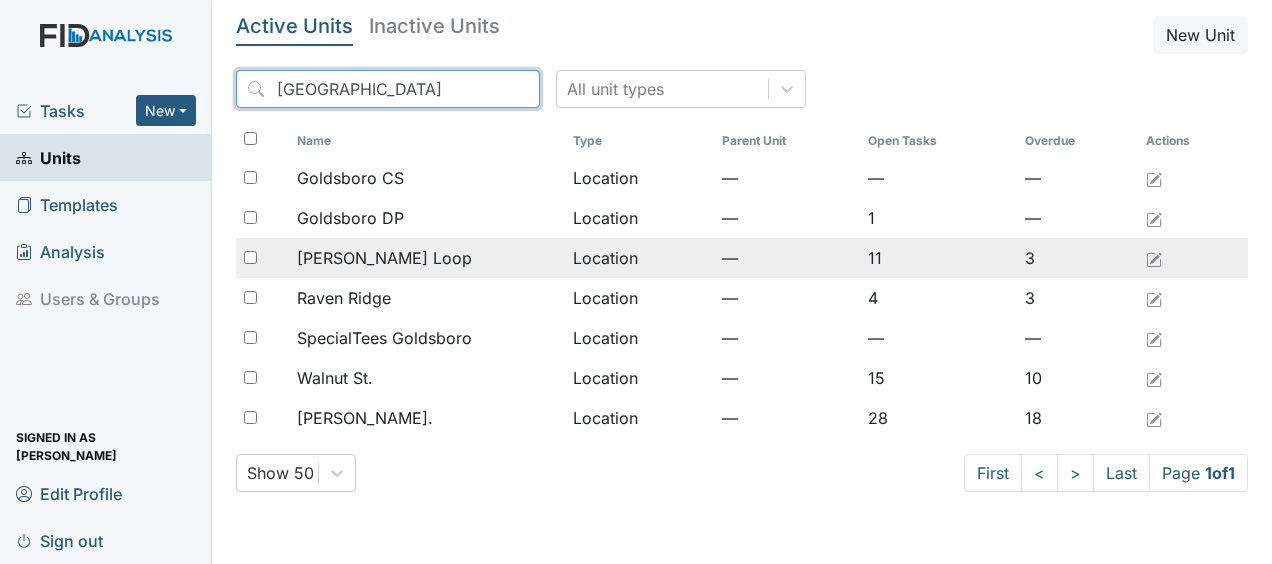 type on "[GEOGRAPHIC_DATA]" 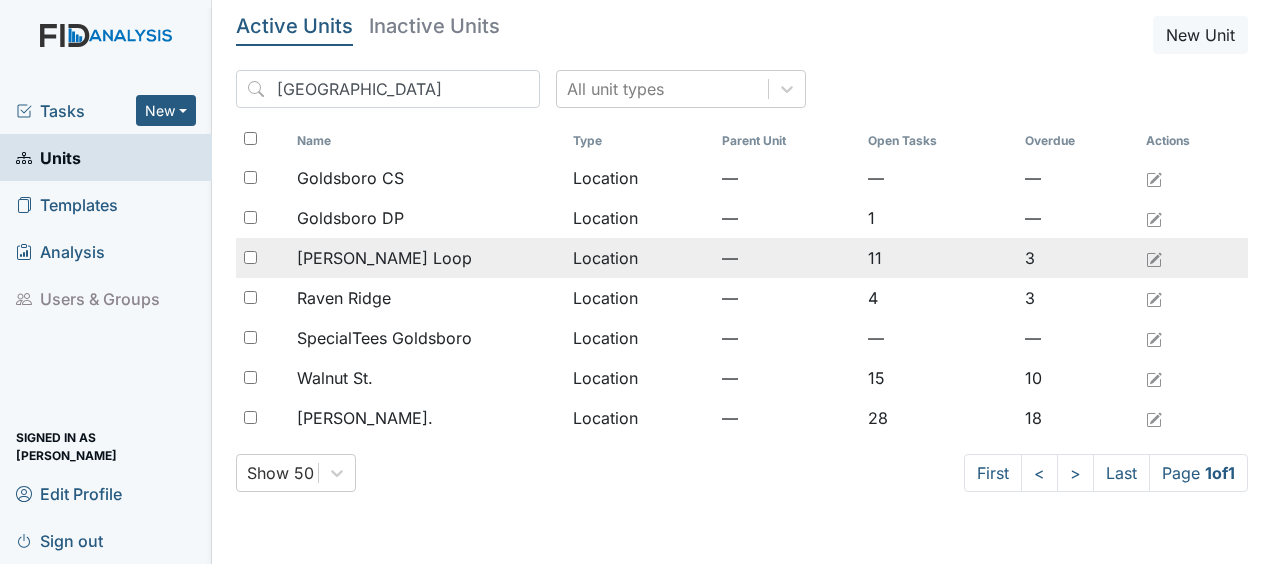 click on "Location" at bounding box center (639, 258) 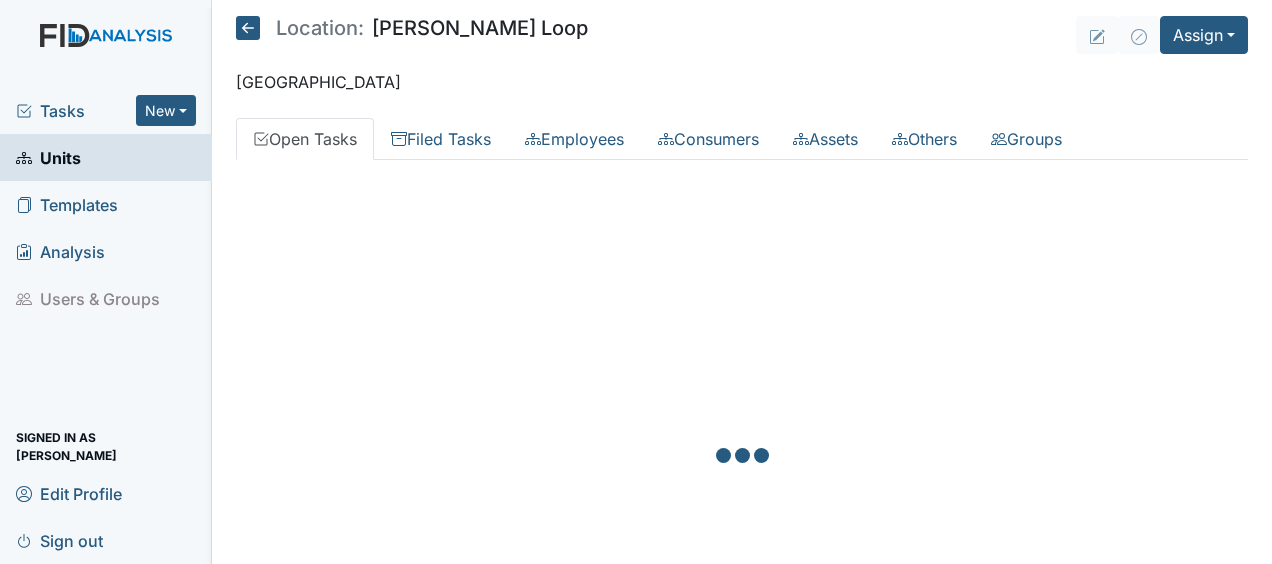 scroll, scrollTop: 0, scrollLeft: 0, axis: both 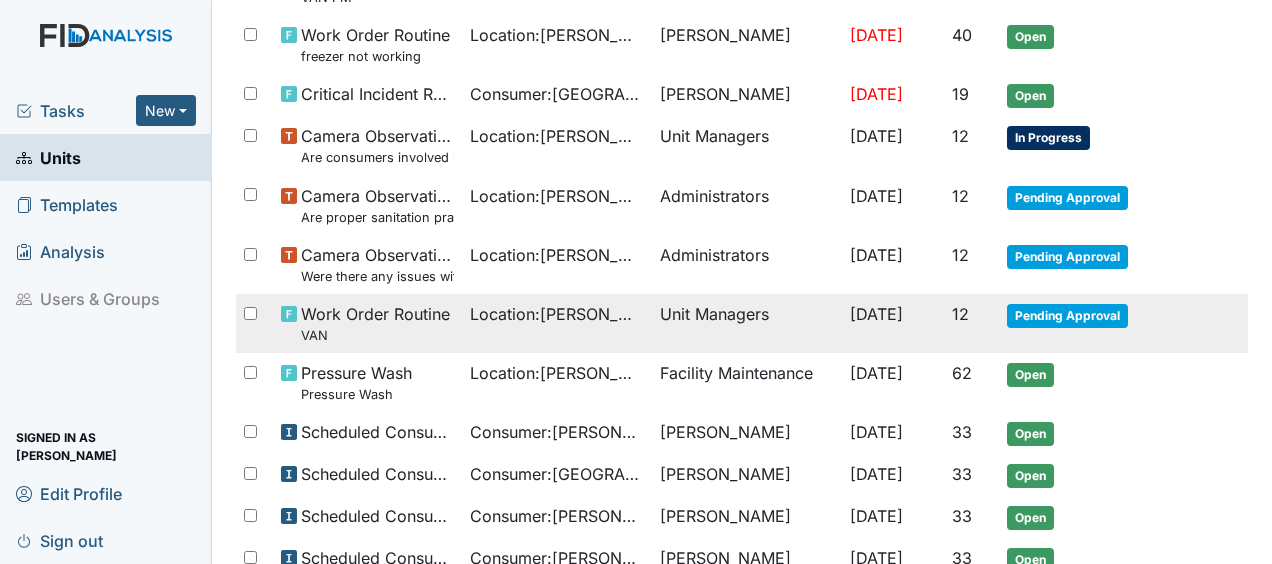 click on "Location :  [PERSON_NAME][GEOGRAPHIC_DATA]" at bounding box center (557, 314) 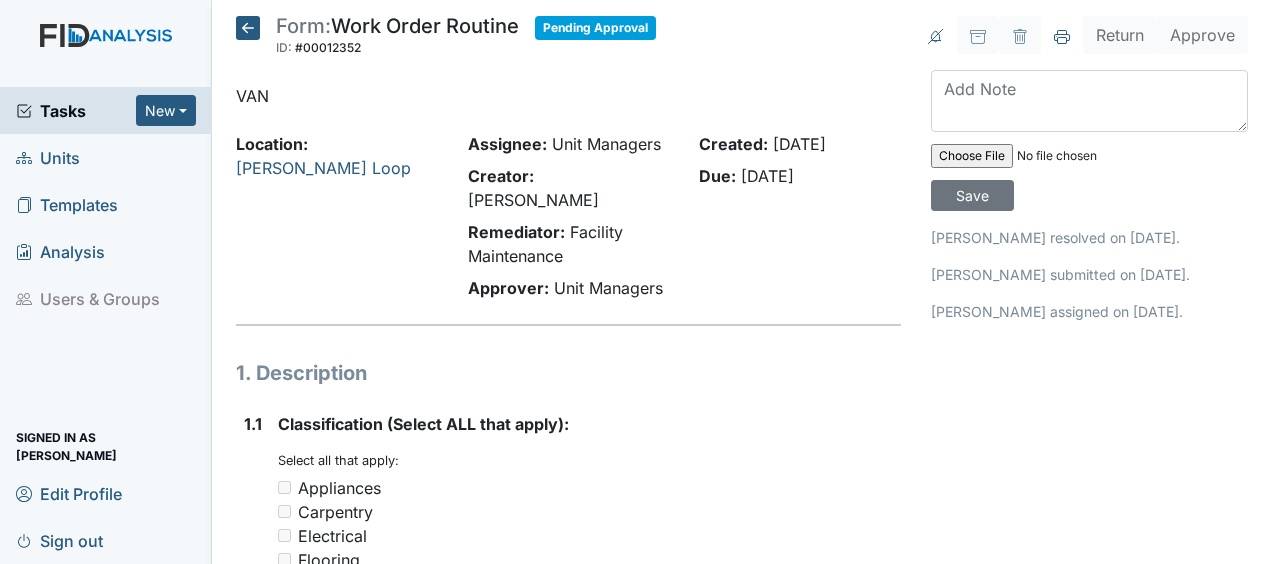 scroll, scrollTop: 0, scrollLeft: 0, axis: both 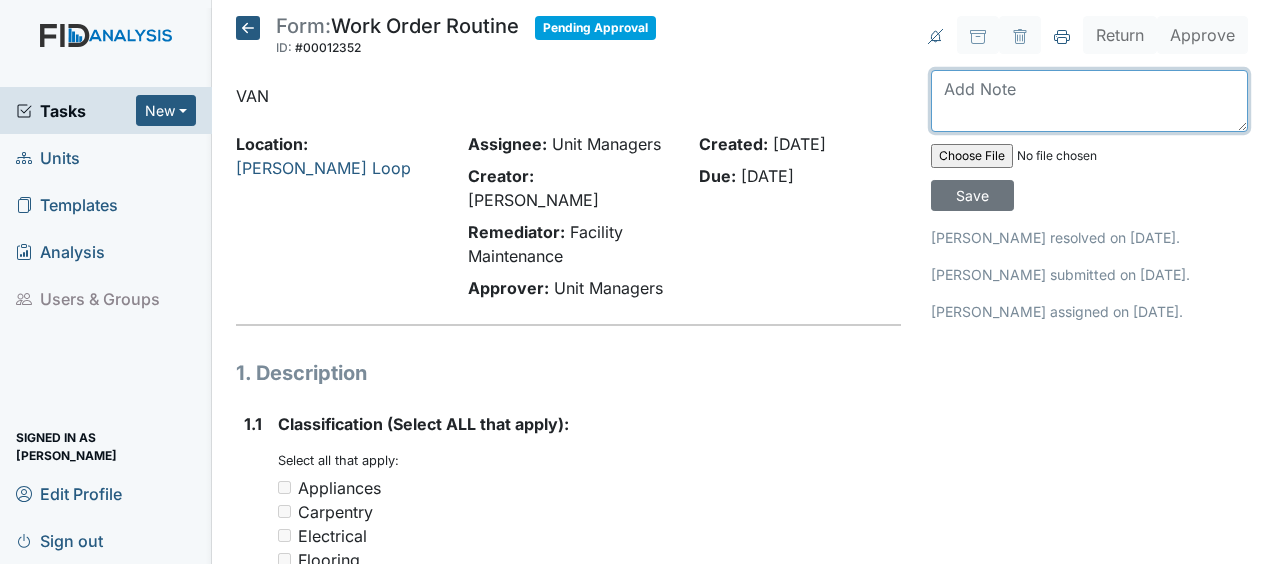 click at bounding box center (1089, 101) 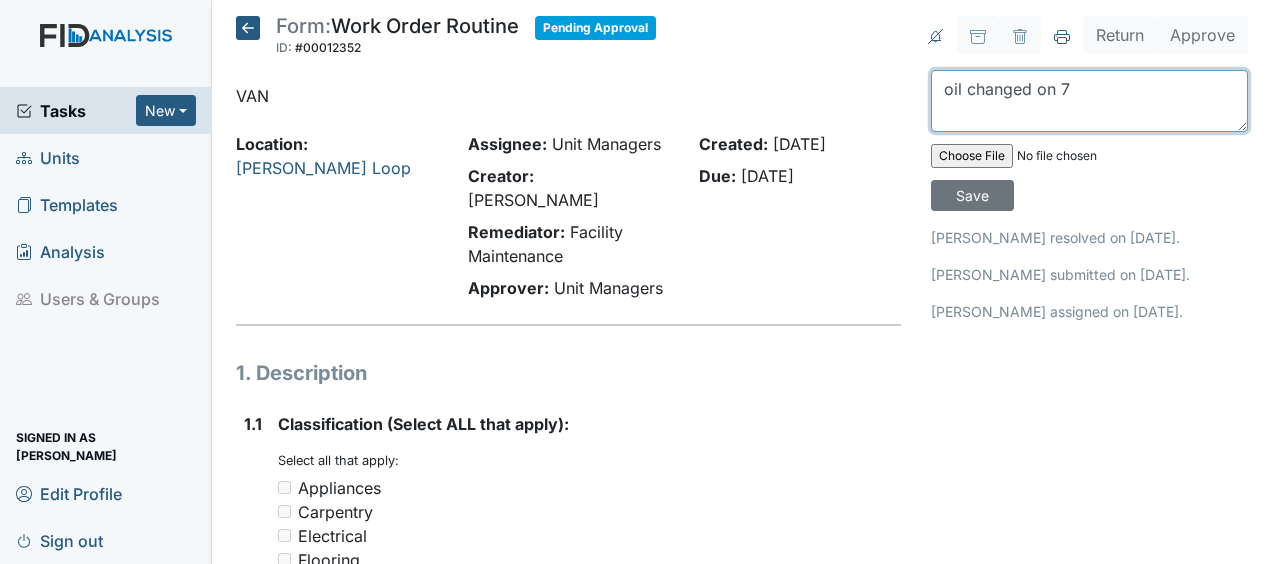 click on "oil changed on 7" at bounding box center (1089, 101) 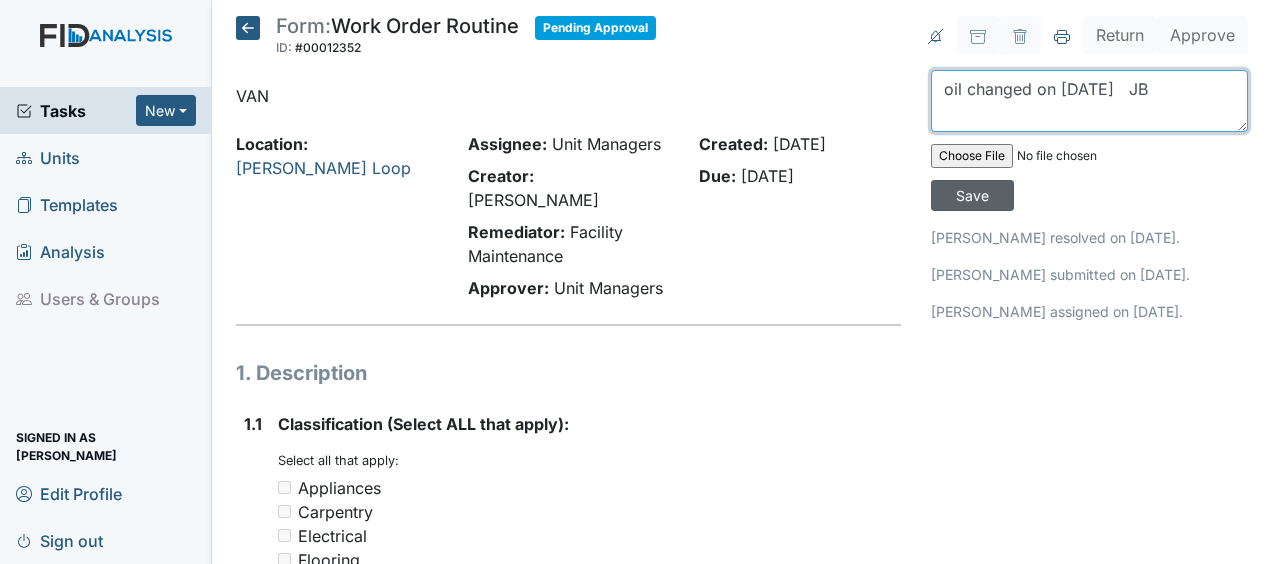 type on "oil changed on 7/22/25   JB" 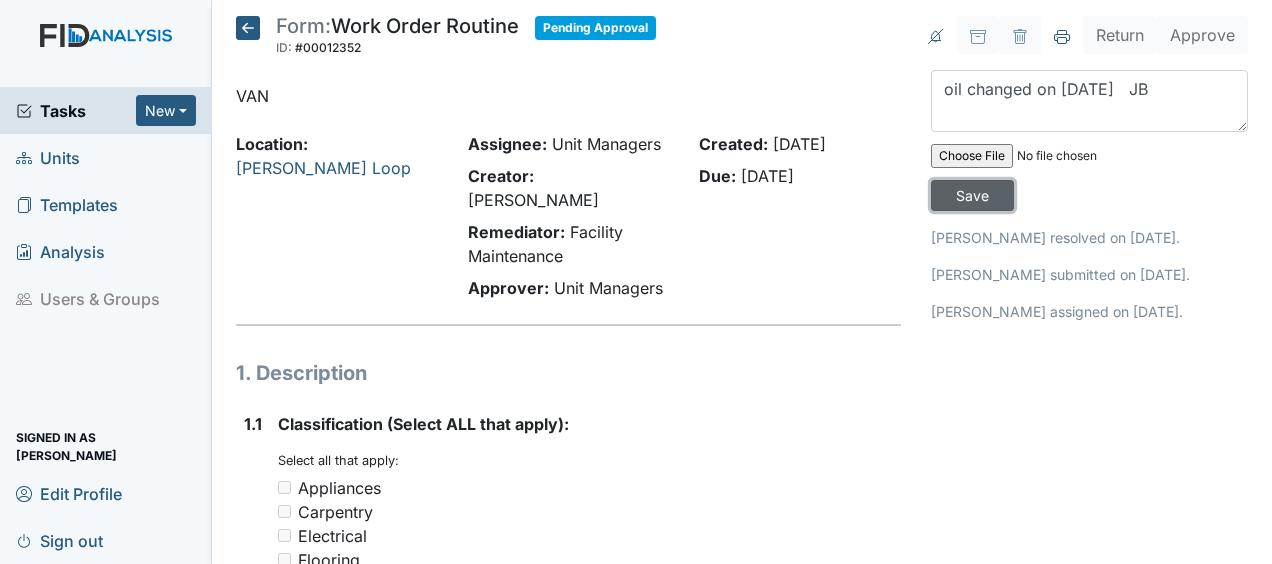 click on "Save" at bounding box center (972, 195) 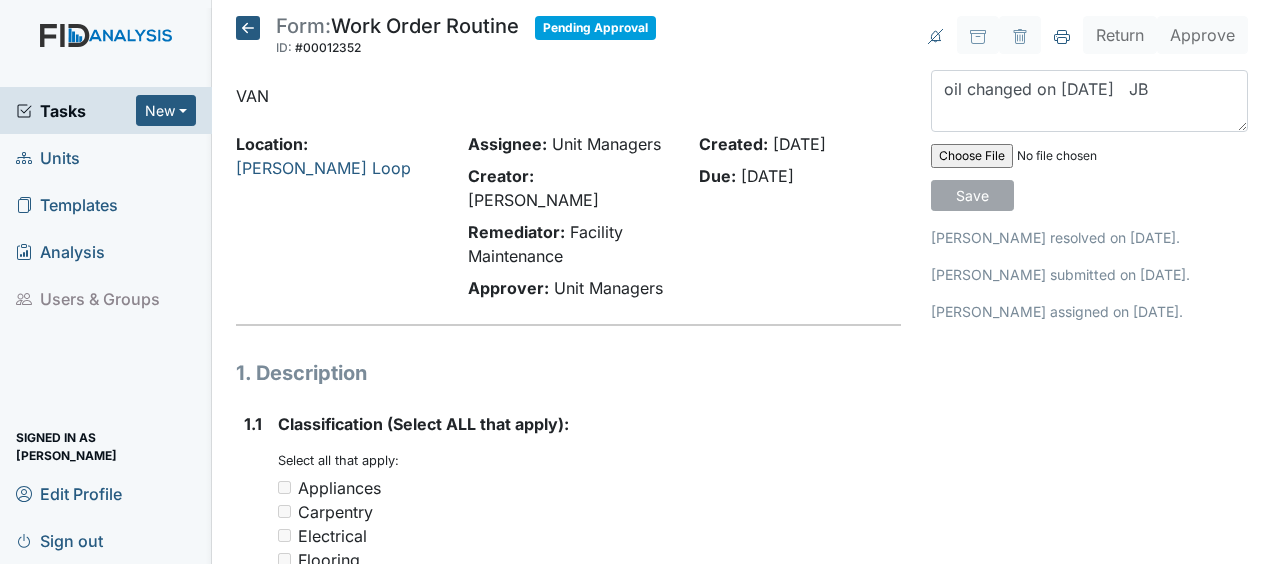 type 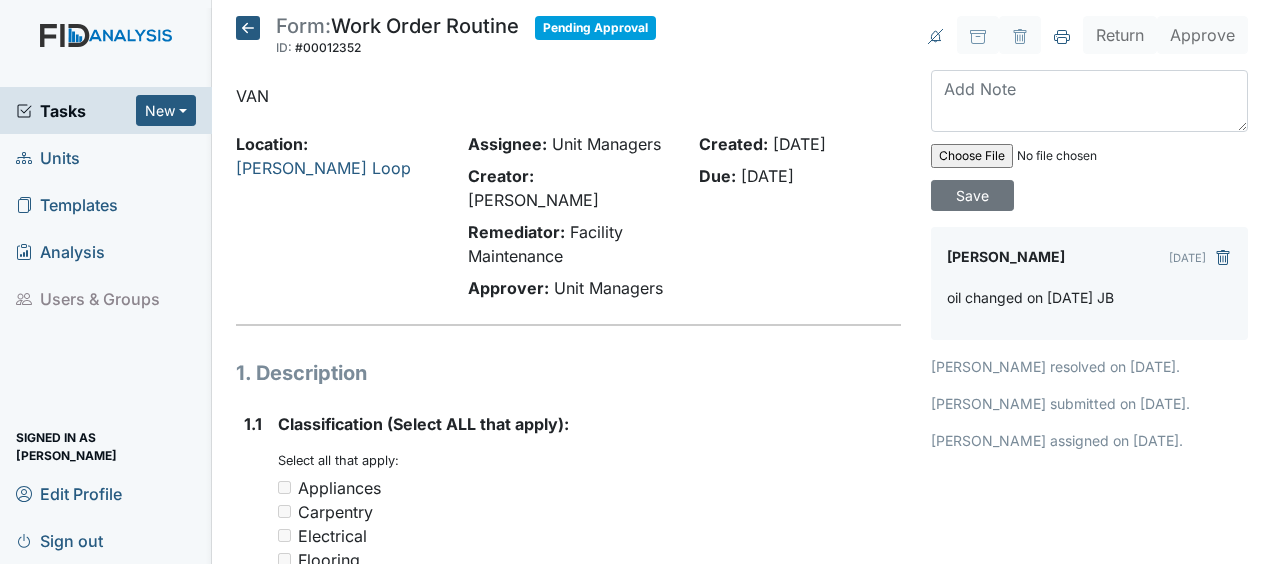 click 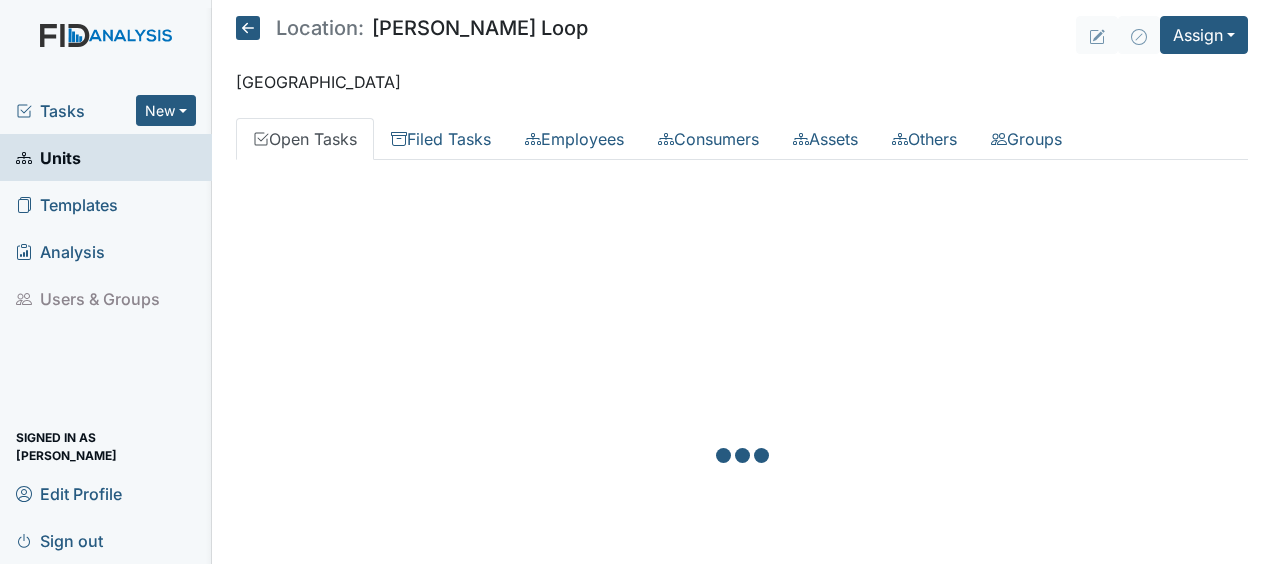 scroll, scrollTop: 0, scrollLeft: 0, axis: both 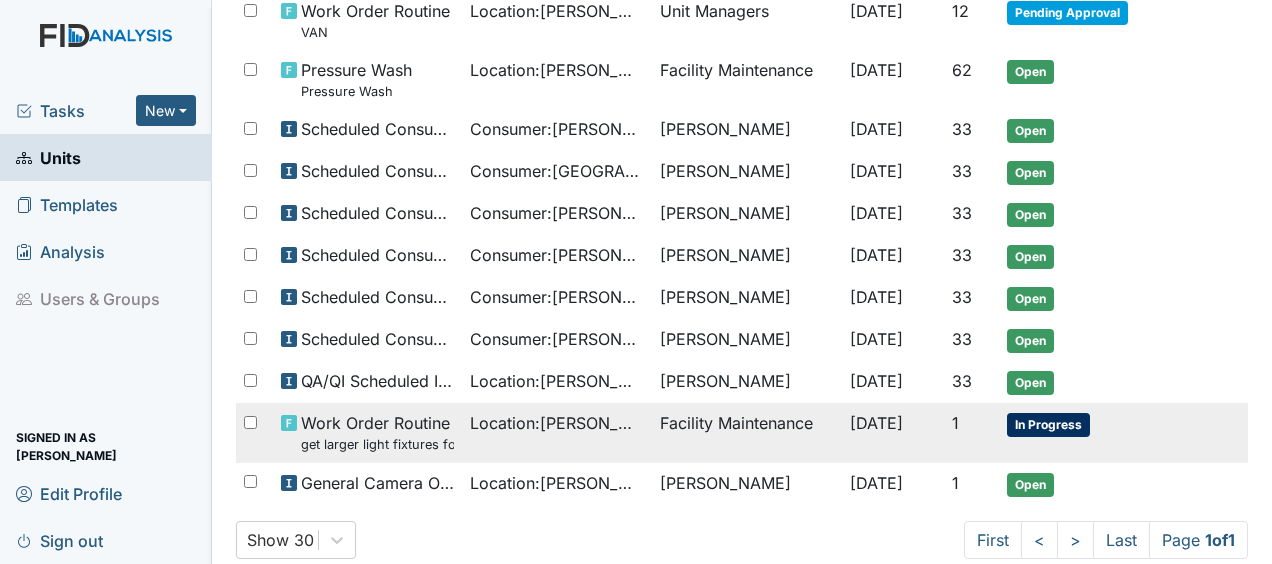 click on "Facility Maintenance" at bounding box center (747, 432) 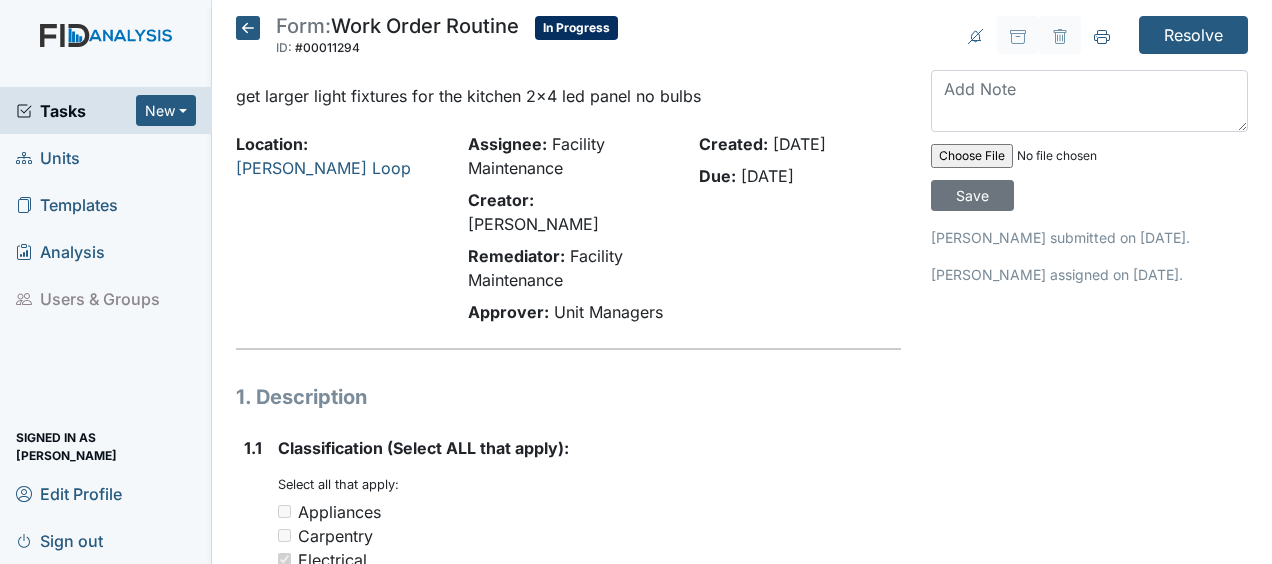 scroll, scrollTop: 0, scrollLeft: 0, axis: both 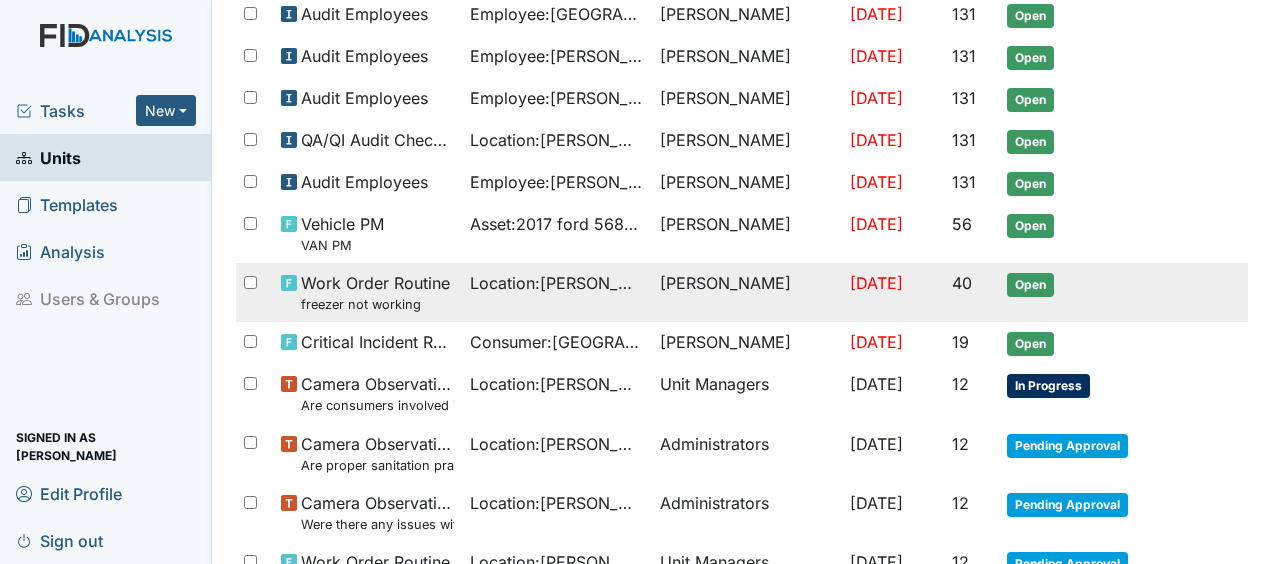 click on "Work Order Routine freezer not working" at bounding box center [375, 292] 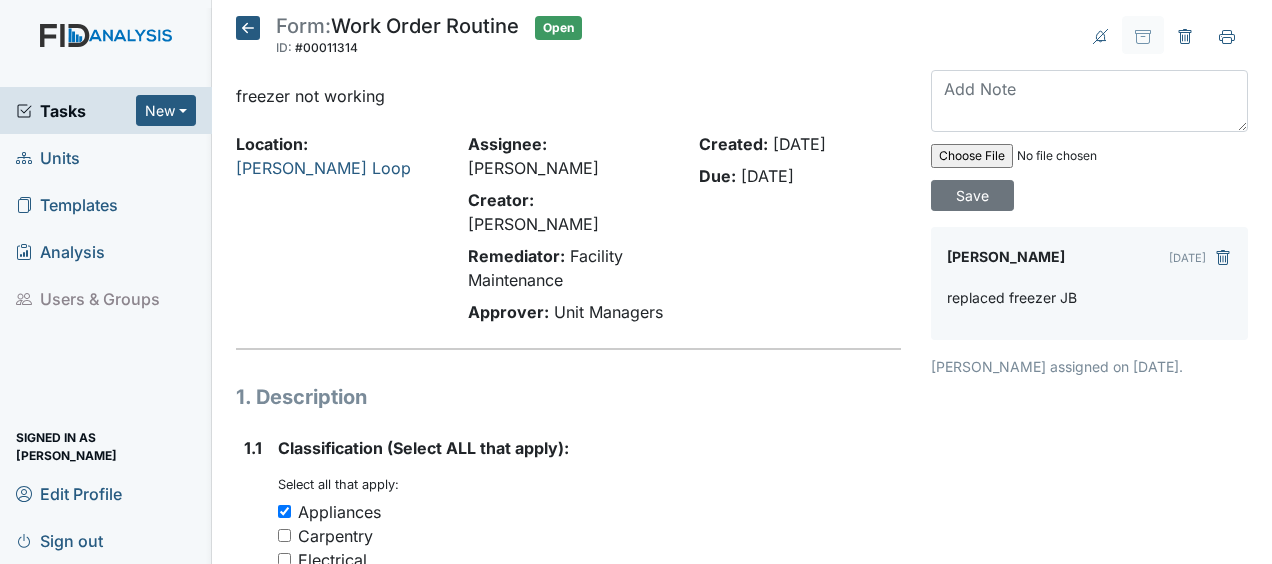 scroll, scrollTop: 0, scrollLeft: 0, axis: both 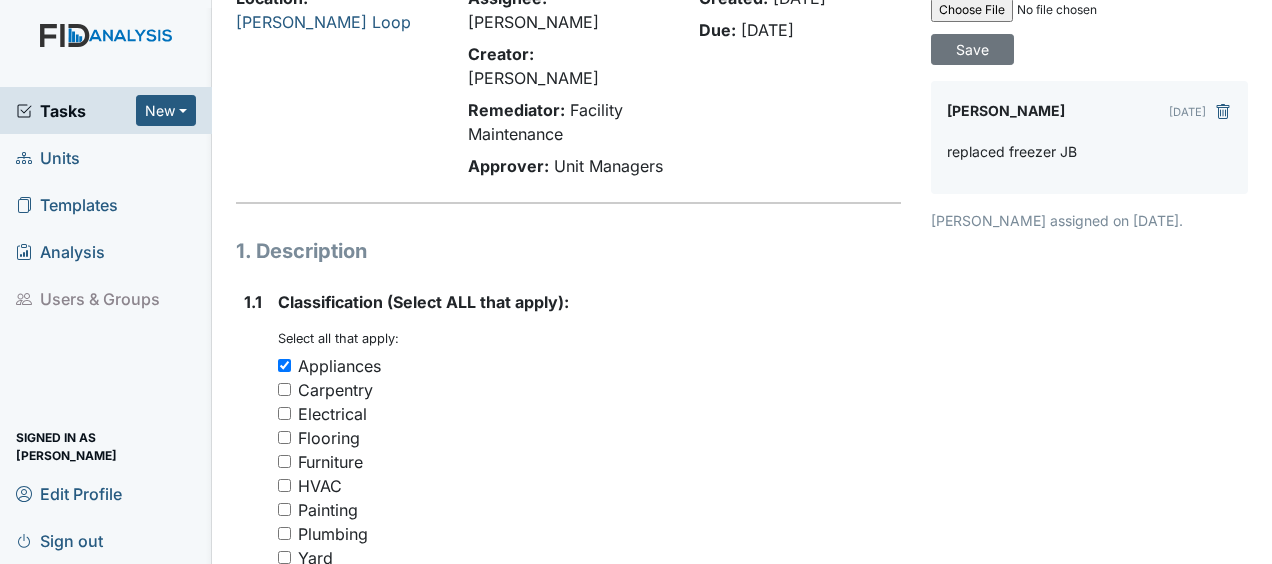 drag, startPoint x: 0, startPoint y: 0, endPoint x: 864, endPoint y: 252, distance: 900 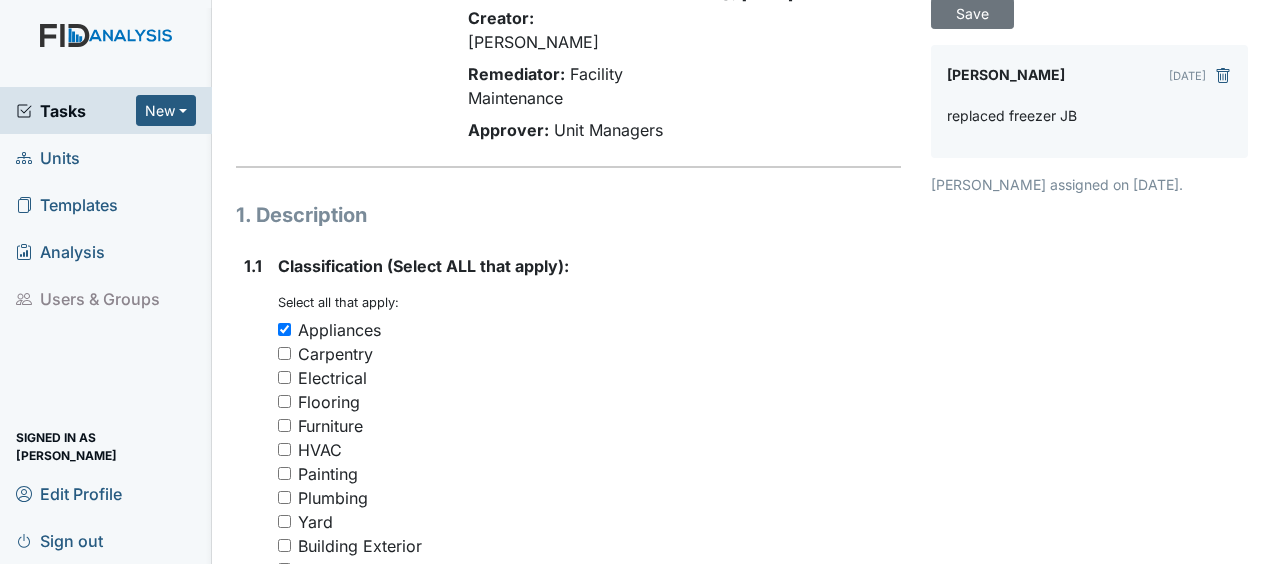 scroll, scrollTop: 0, scrollLeft: 0, axis: both 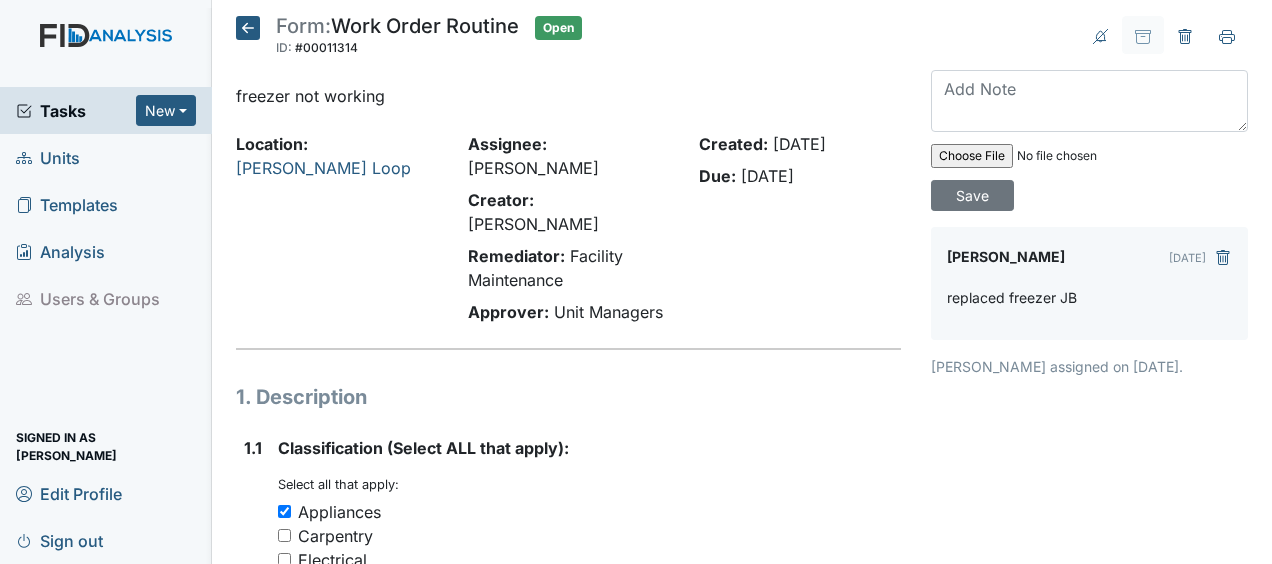 click 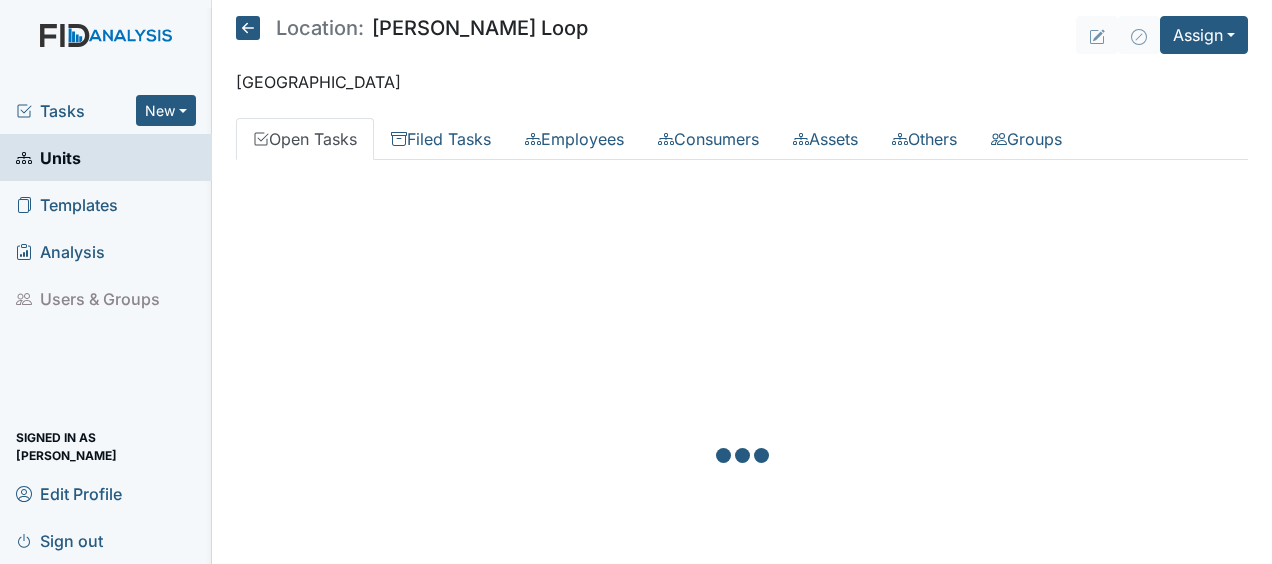 scroll, scrollTop: 0, scrollLeft: 0, axis: both 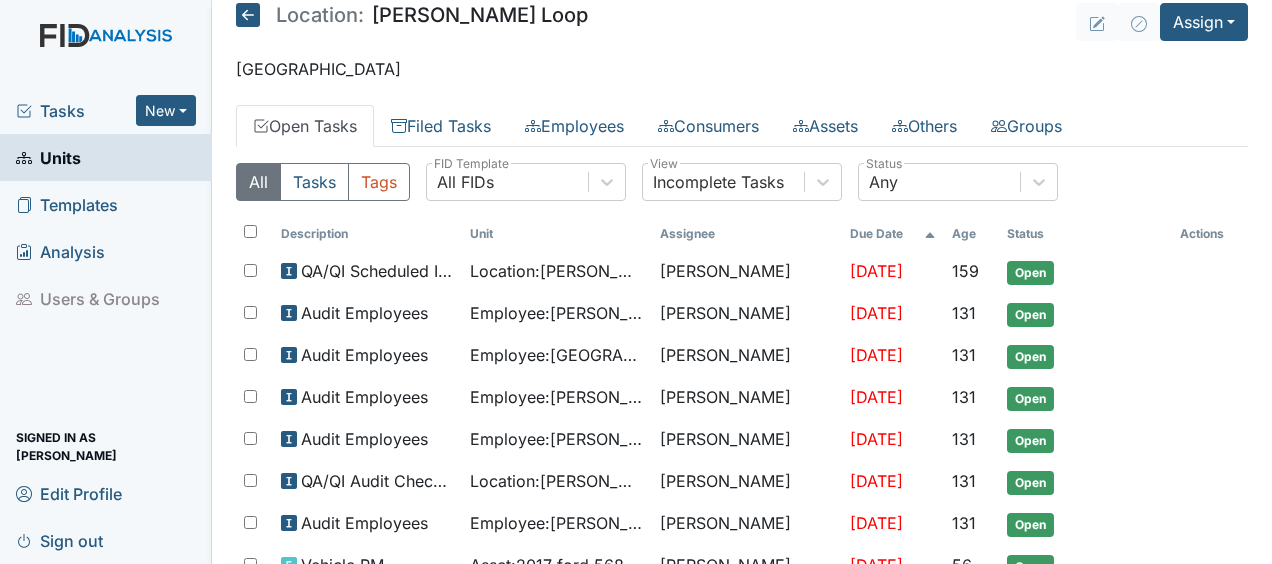 drag, startPoint x: 431, startPoint y: 318, endPoint x: 244, endPoint y: 18, distance: 353.50955 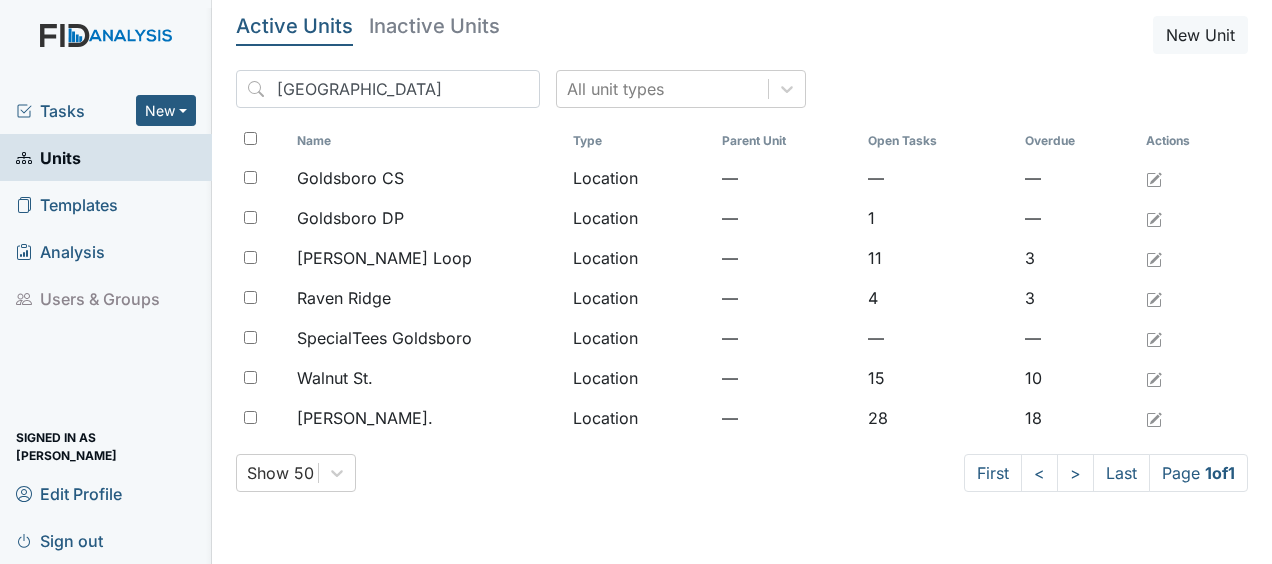 scroll, scrollTop: 0, scrollLeft: 0, axis: both 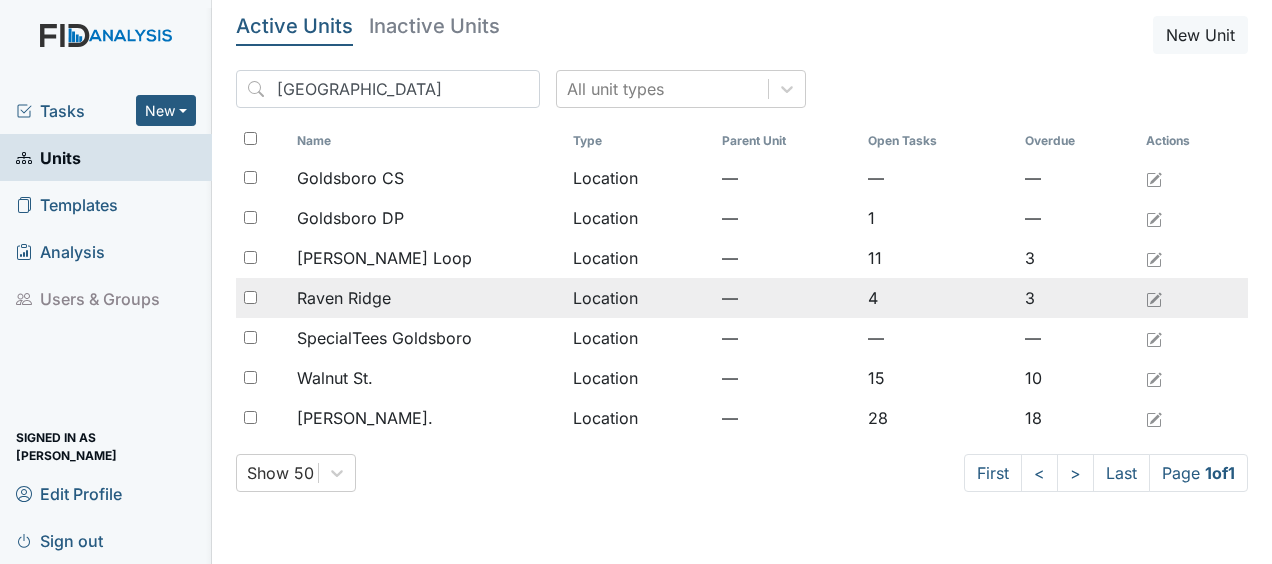 click on "Raven Ridge" at bounding box center [426, 298] 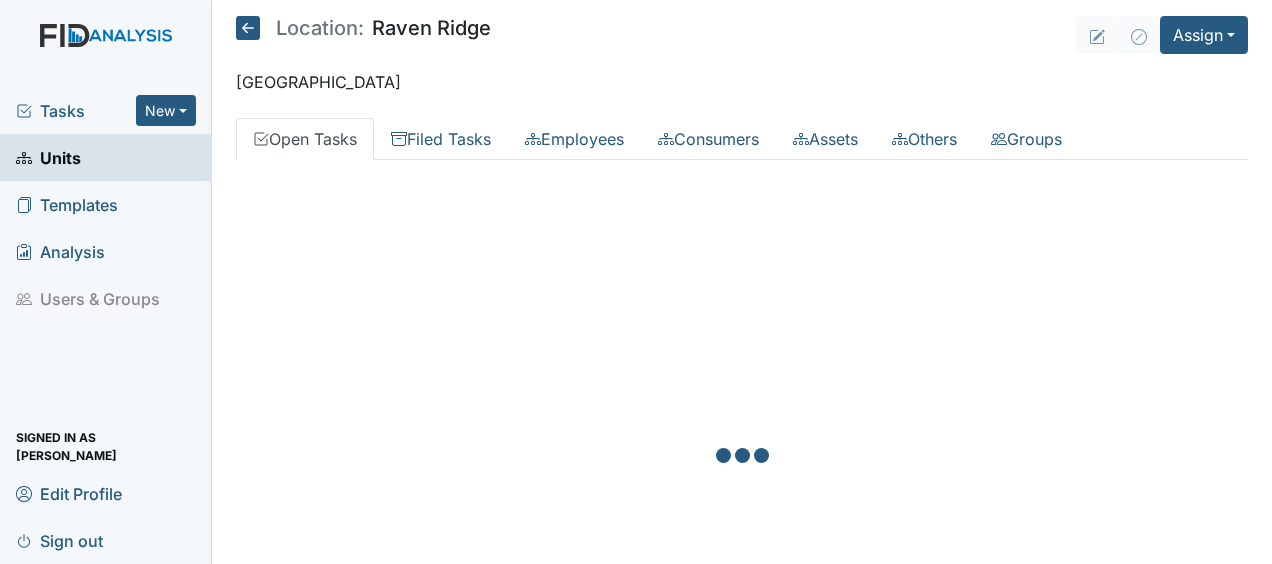 scroll, scrollTop: 0, scrollLeft: 0, axis: both 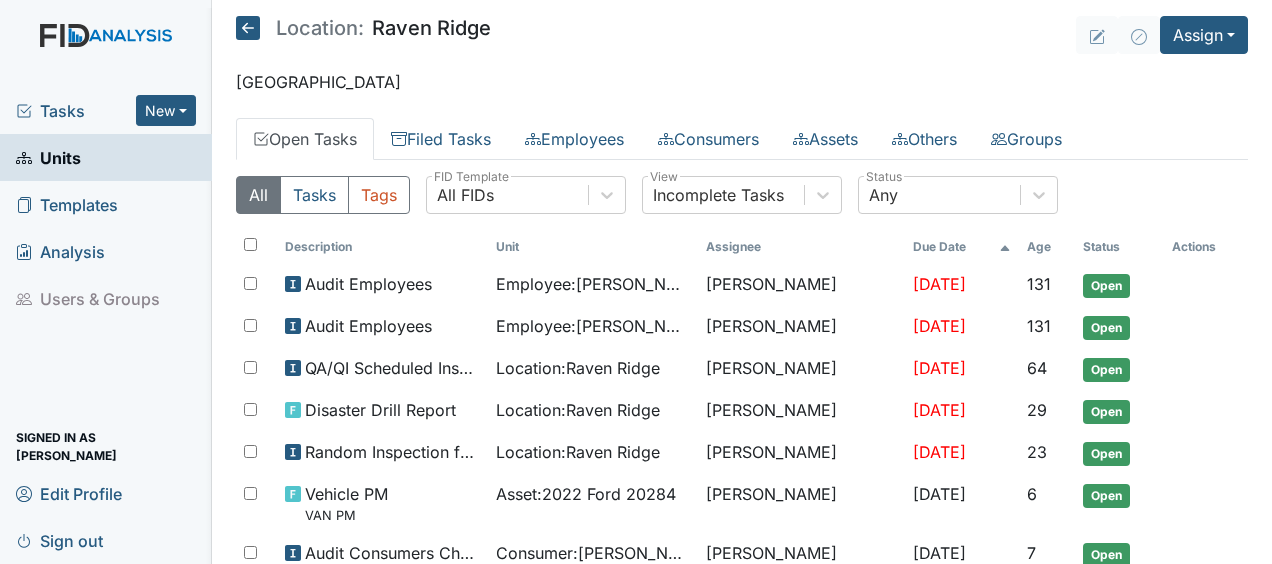 click 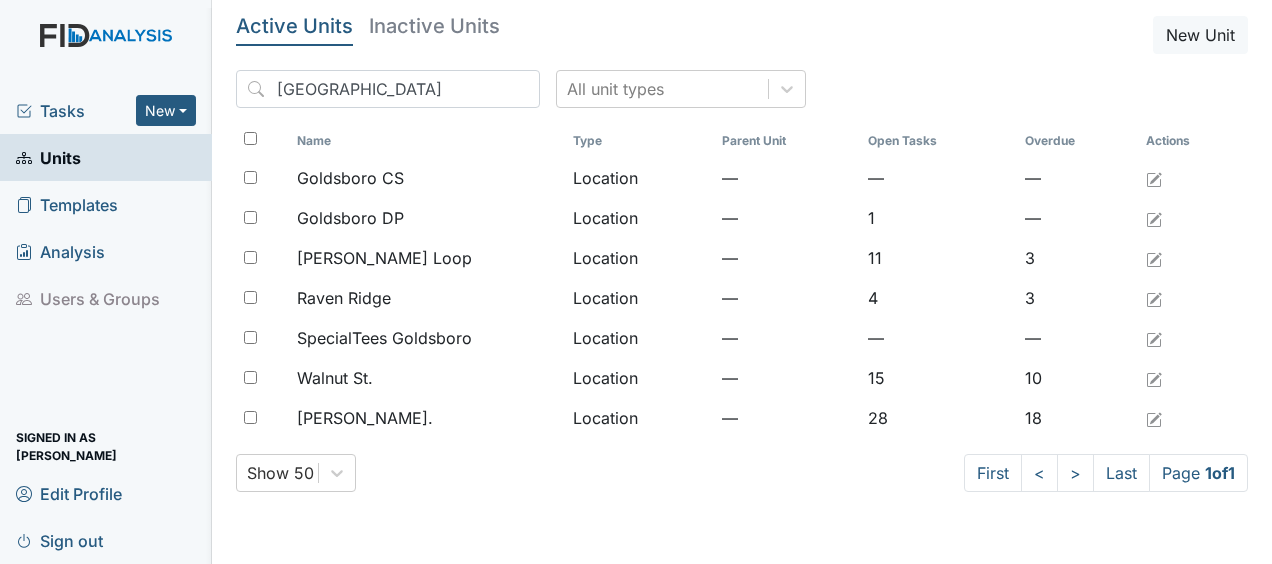 scroll, scrollTop: 0, scrollLeft: 0, axis: both 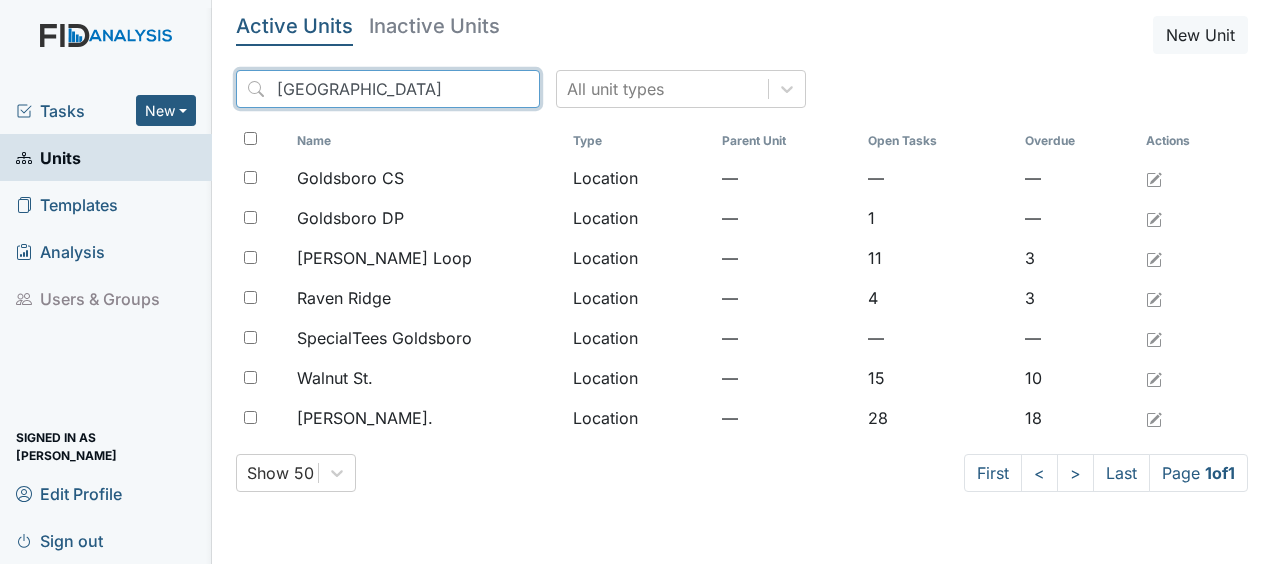 click on "goldsboro" at bounding box center (388, 89) 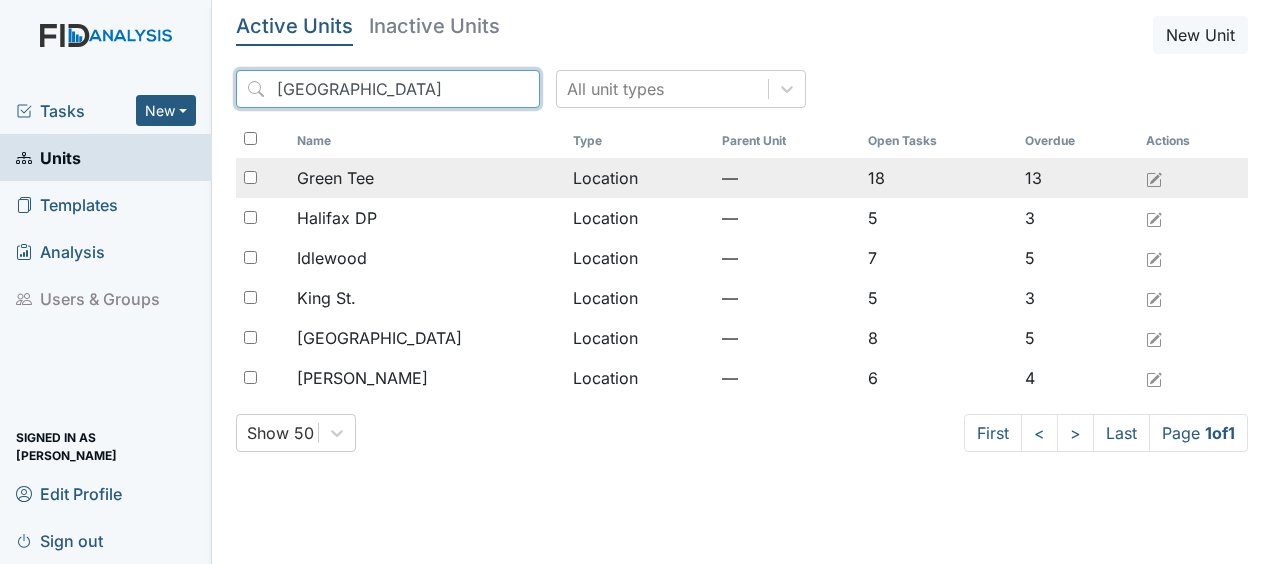 type on "halifax" 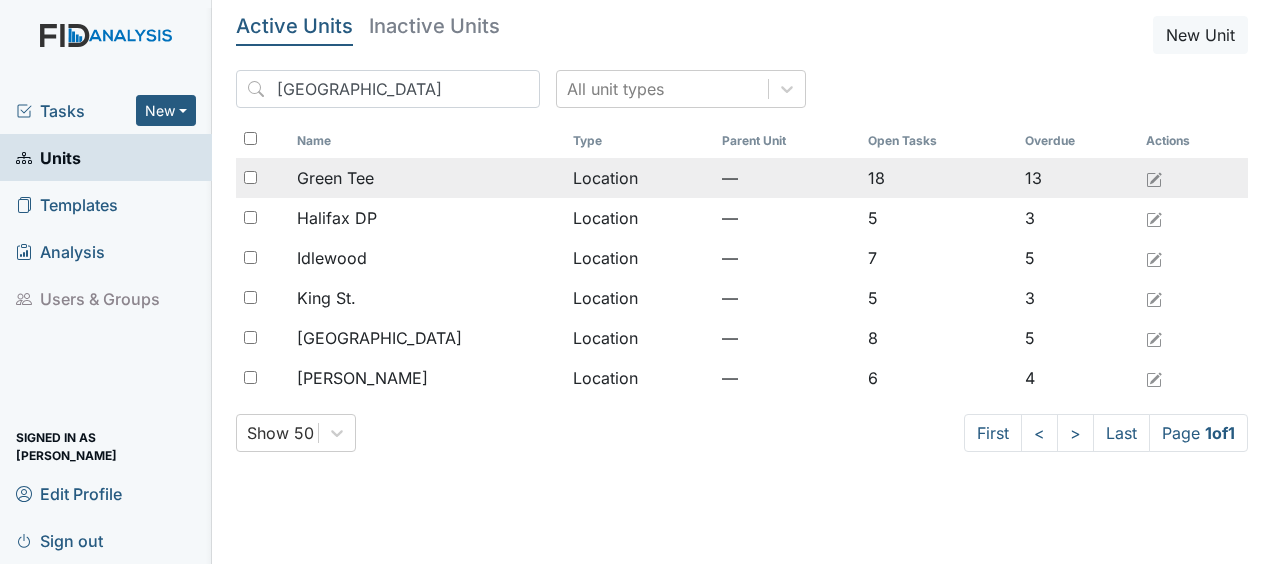 click on "Location" at bounding box center [639, 178] 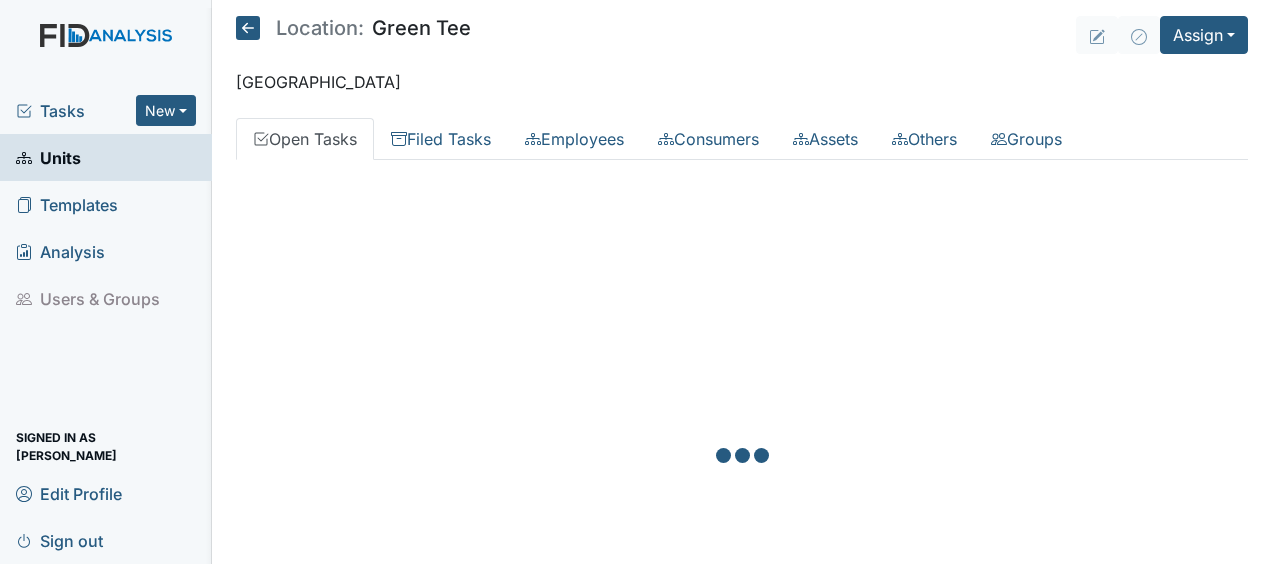 scroll, scrollTop: 0, scrollLeft: 0, axis: both 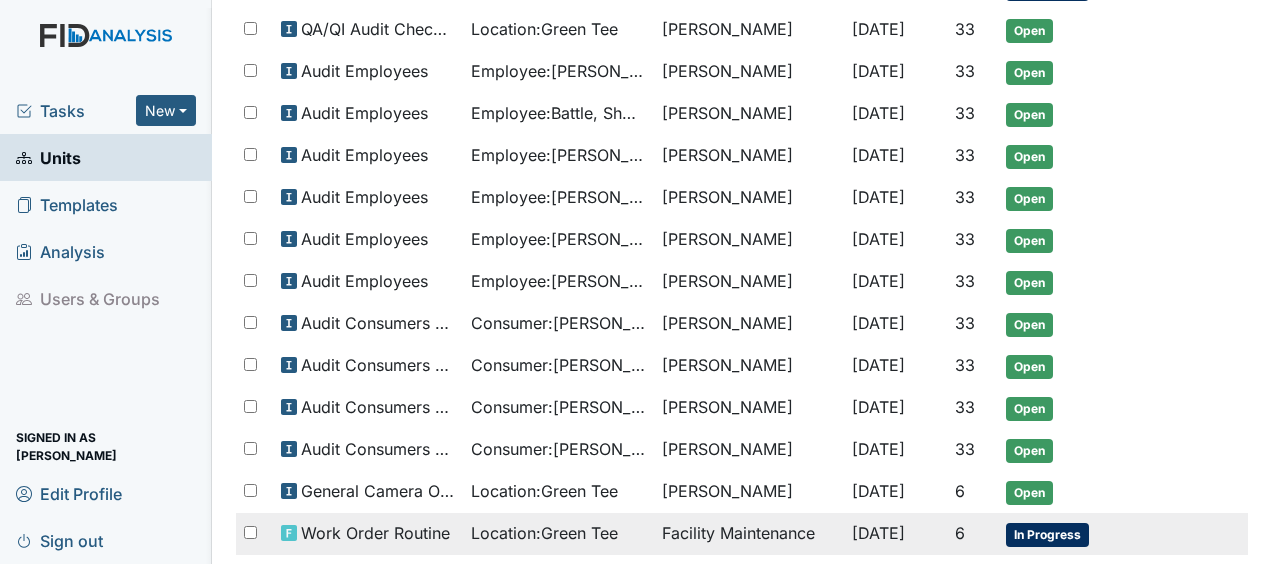 click on "Facility Maintenance" at bounding box center (749, 534) 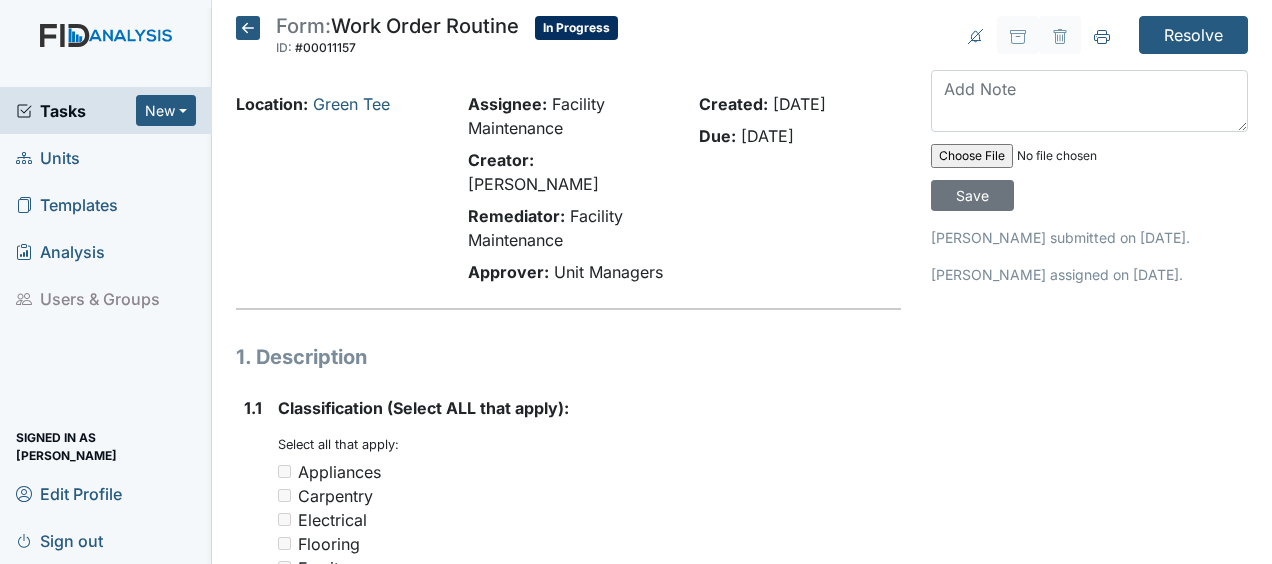 scroll, scrollTop: 0, scrollLeft: 0, axis: both 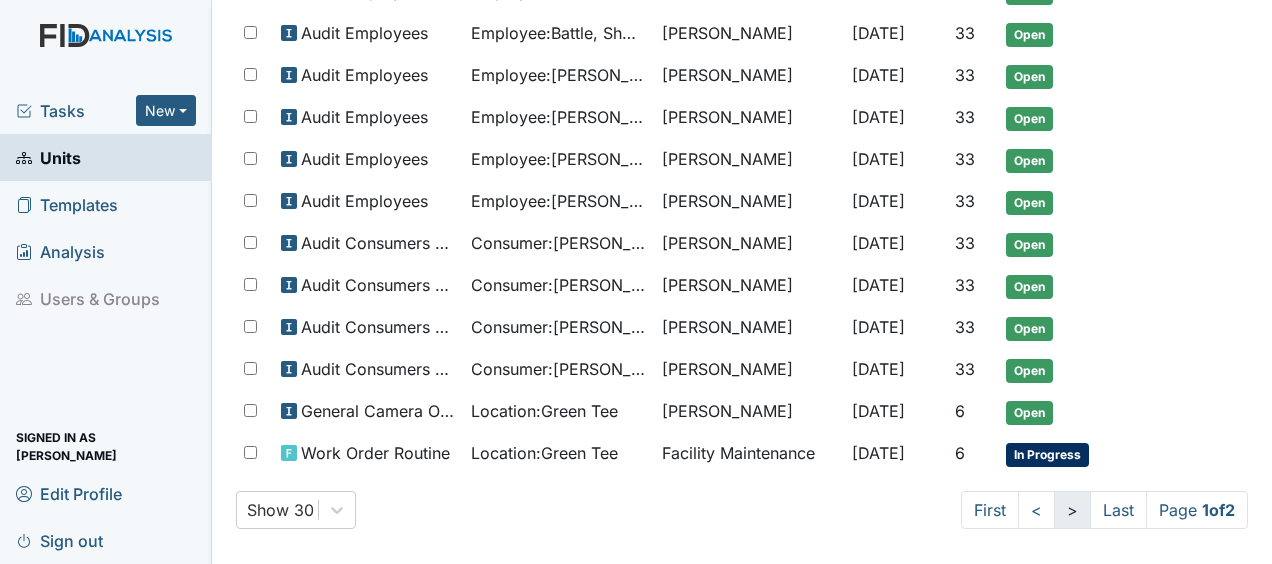click on ">" at bounding box center (1072, 510) 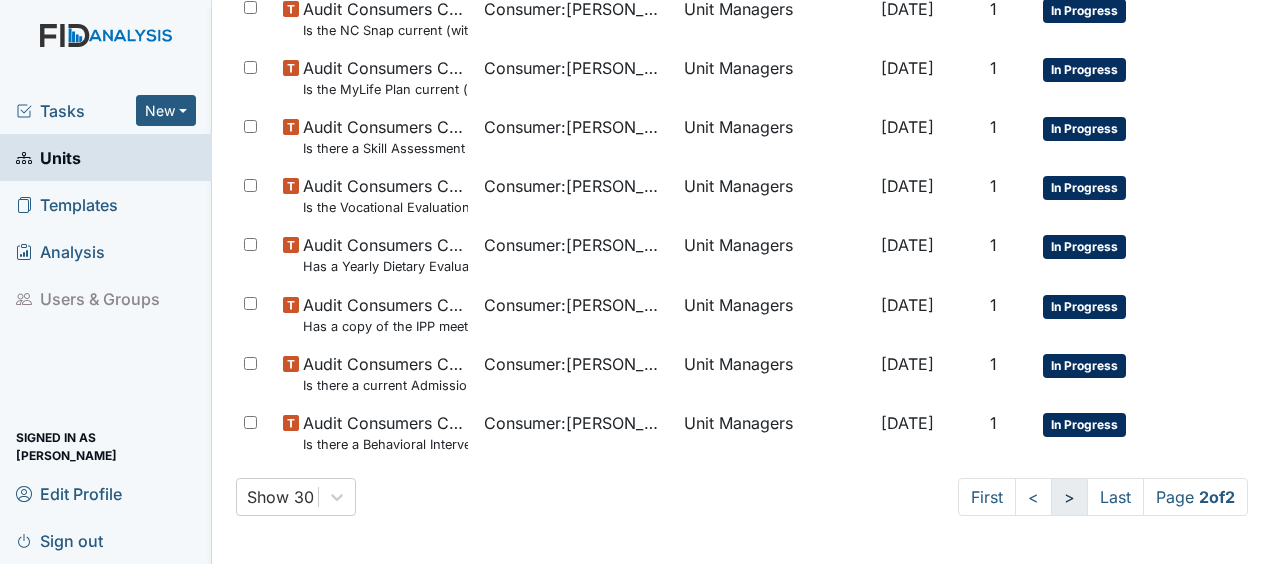 scroll, scrollTop: 806, scrollLeft: 0, axis: vertical 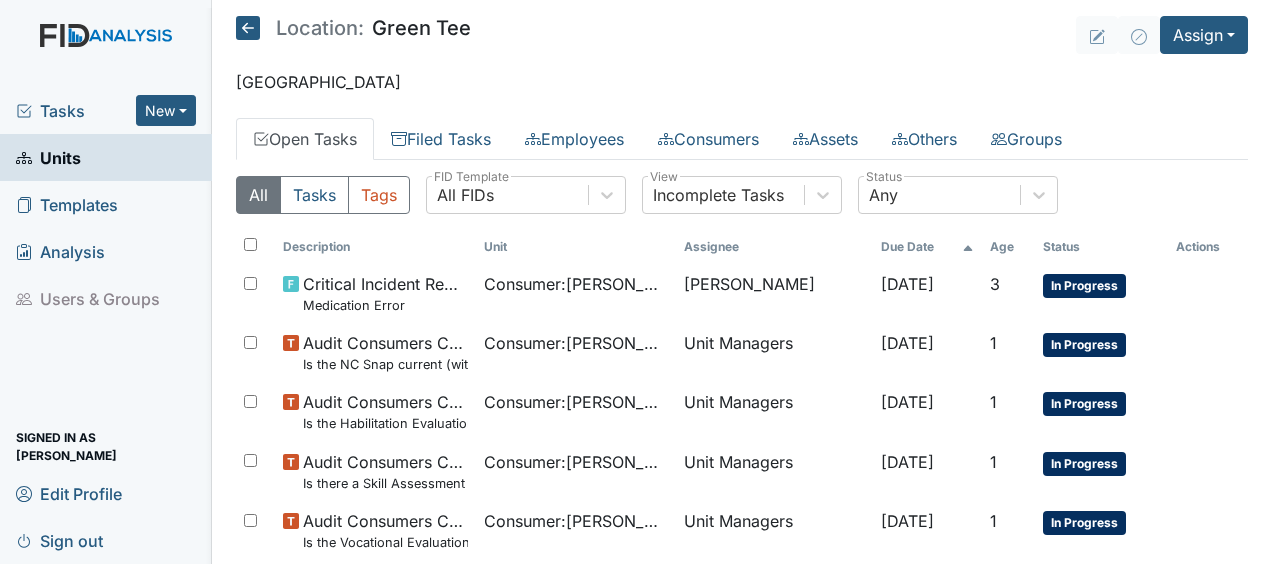click 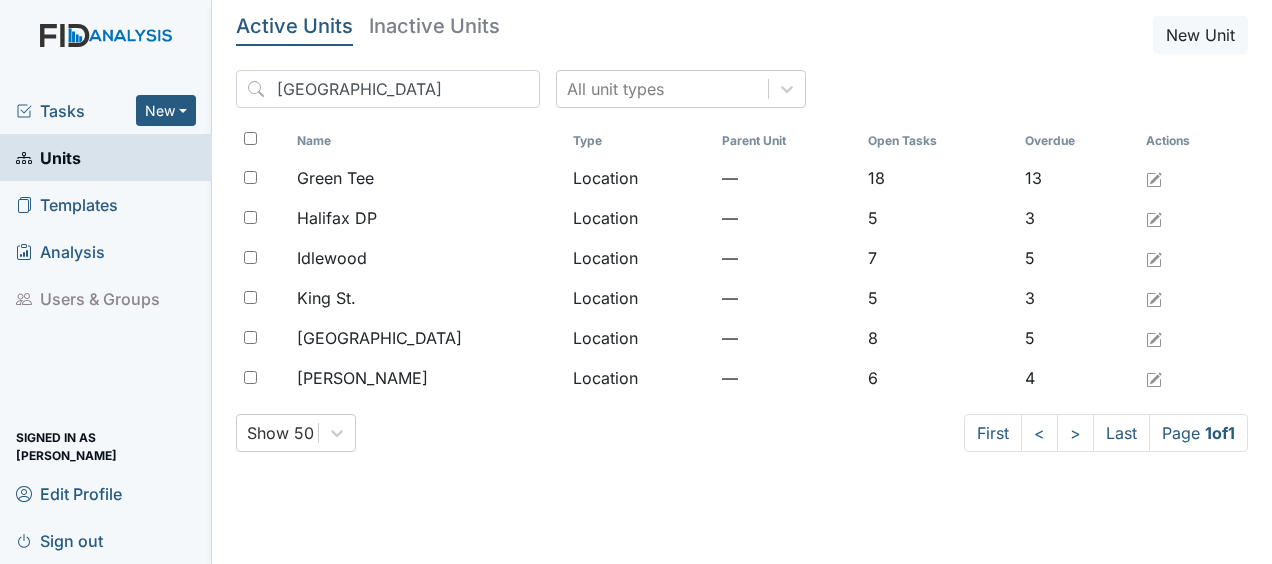 scroll, scrollTop: 0, scrollLeft: 0, axis: both 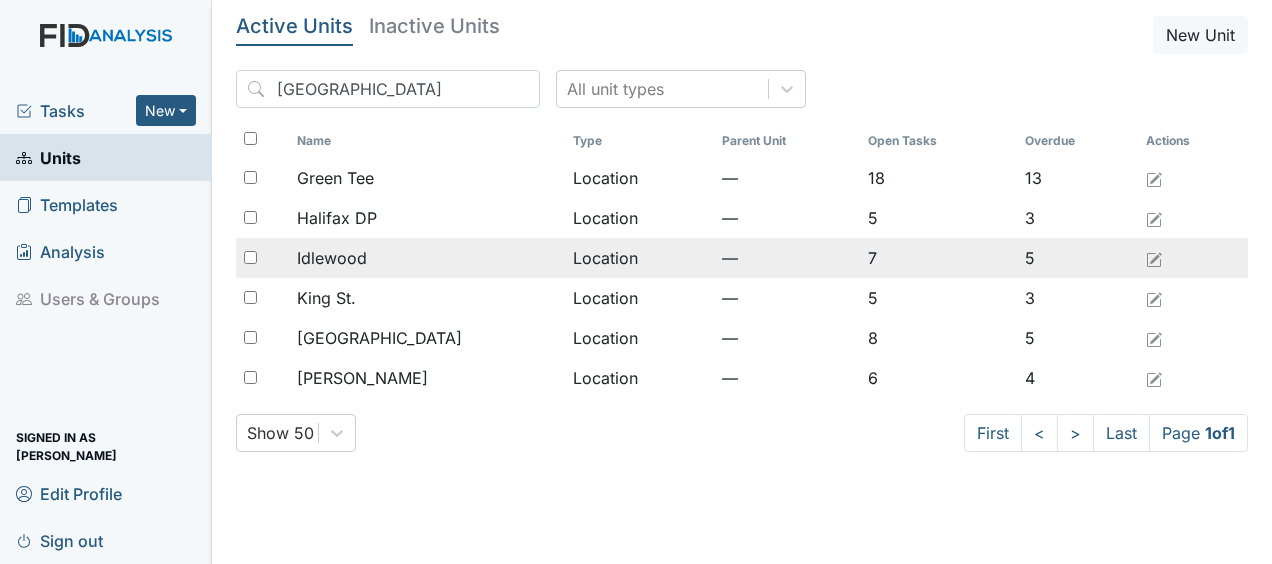 click on "Location" at bounding box center [639, 258] 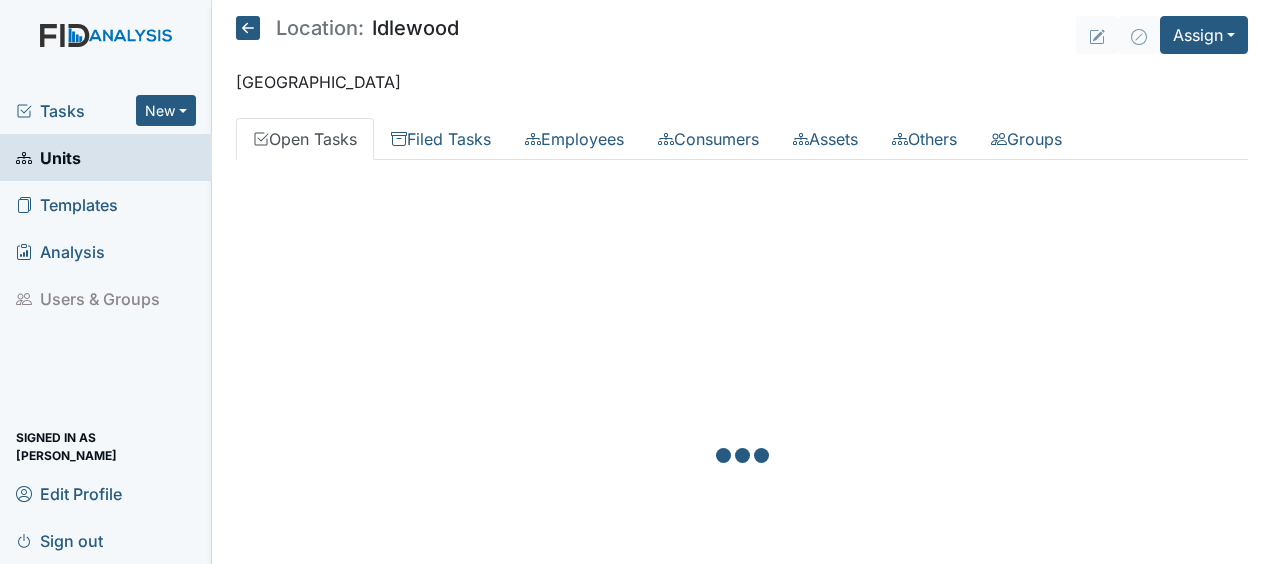 scroll, scrollTop: 0, scrollLeft: 0, axis: both 